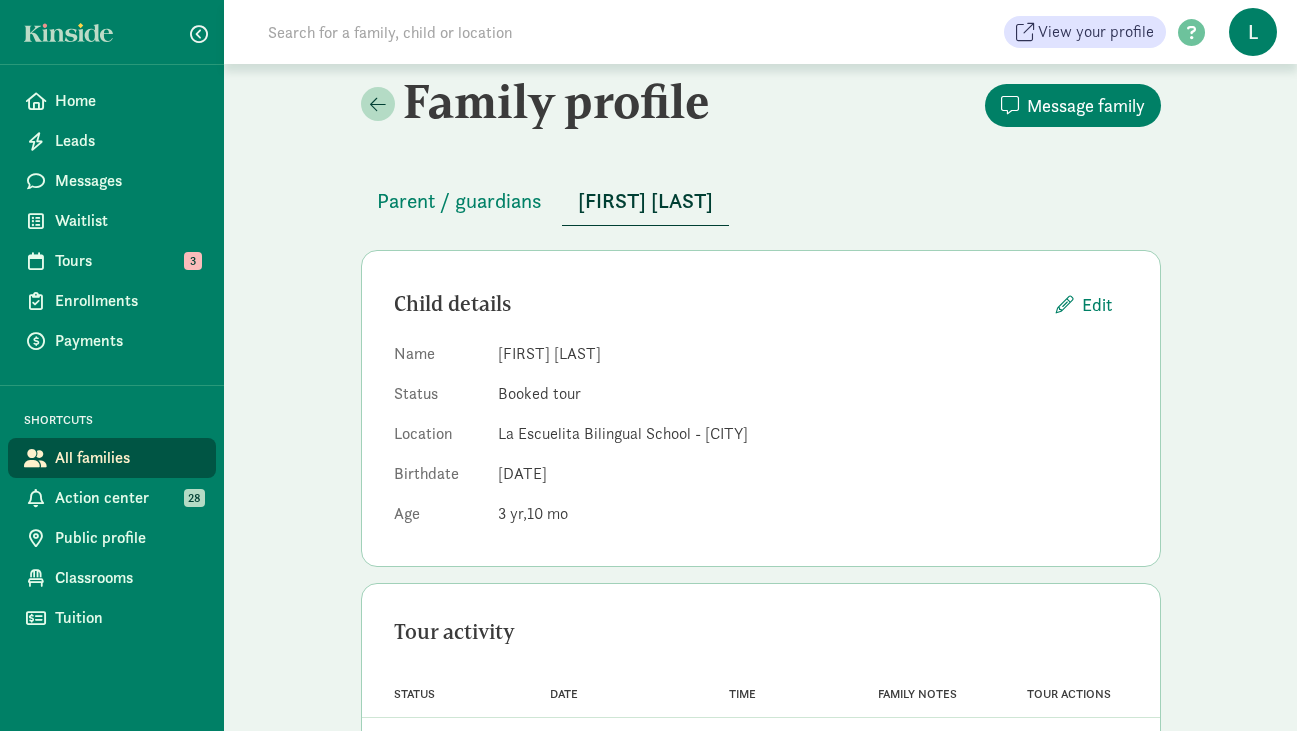 scroll, scrollTop: 0, scrollLeft: 0, axis: both 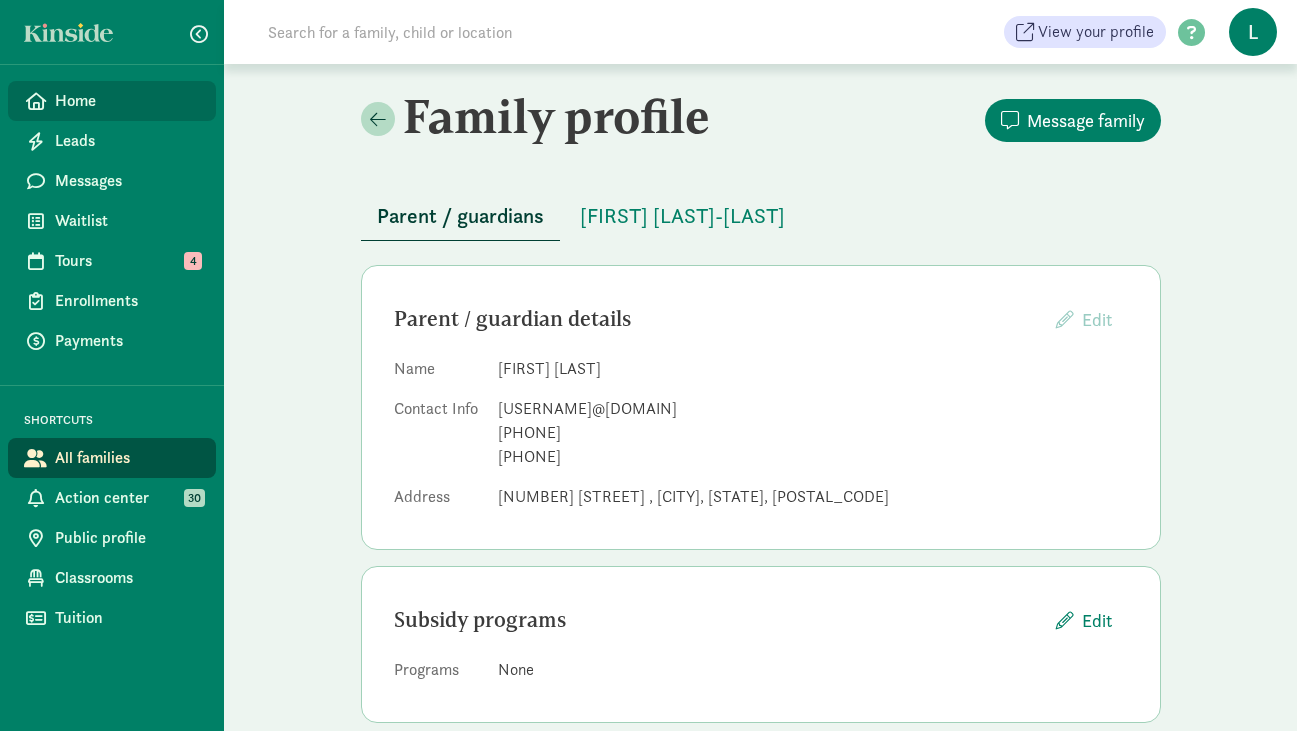 click on "Home" at bounding box center (127, 101) 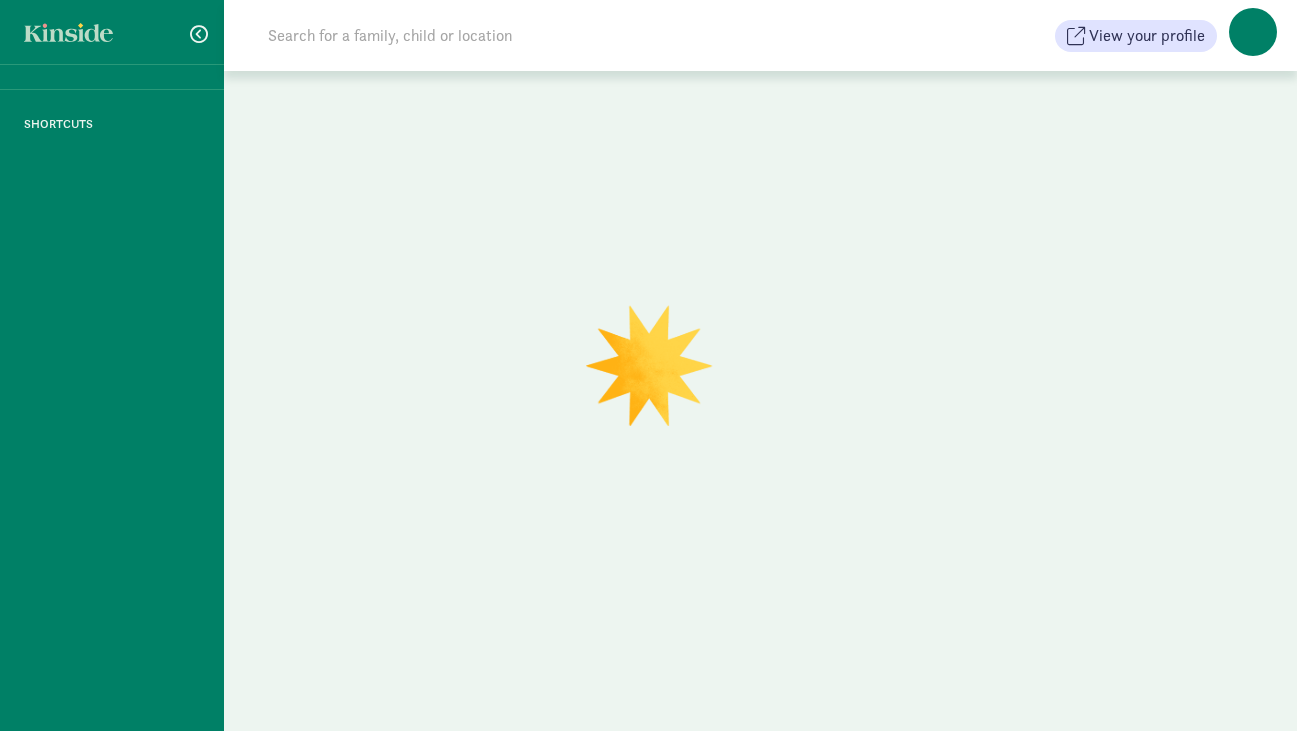 scroll, scrollTop: 0, scrollLeft: 0, axis: both 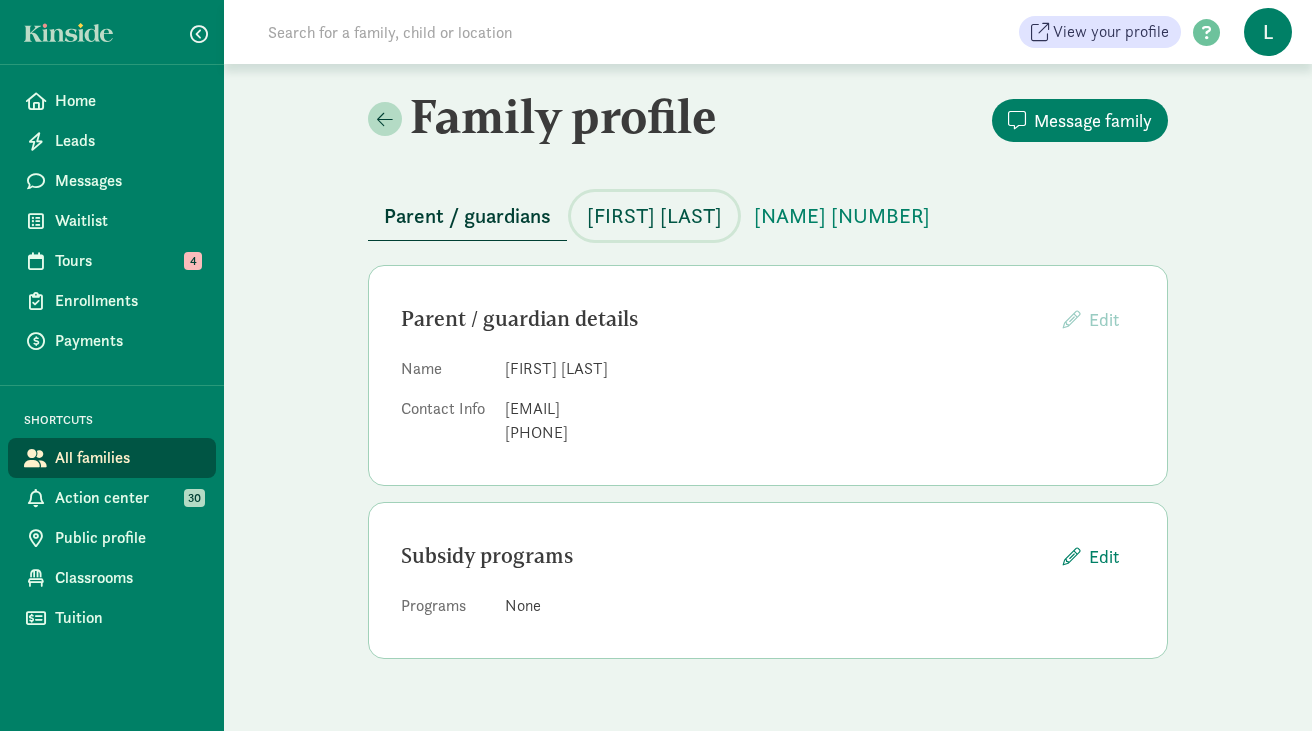 click on "[FIRST] [LAST]" at bounding box center (654, 216) 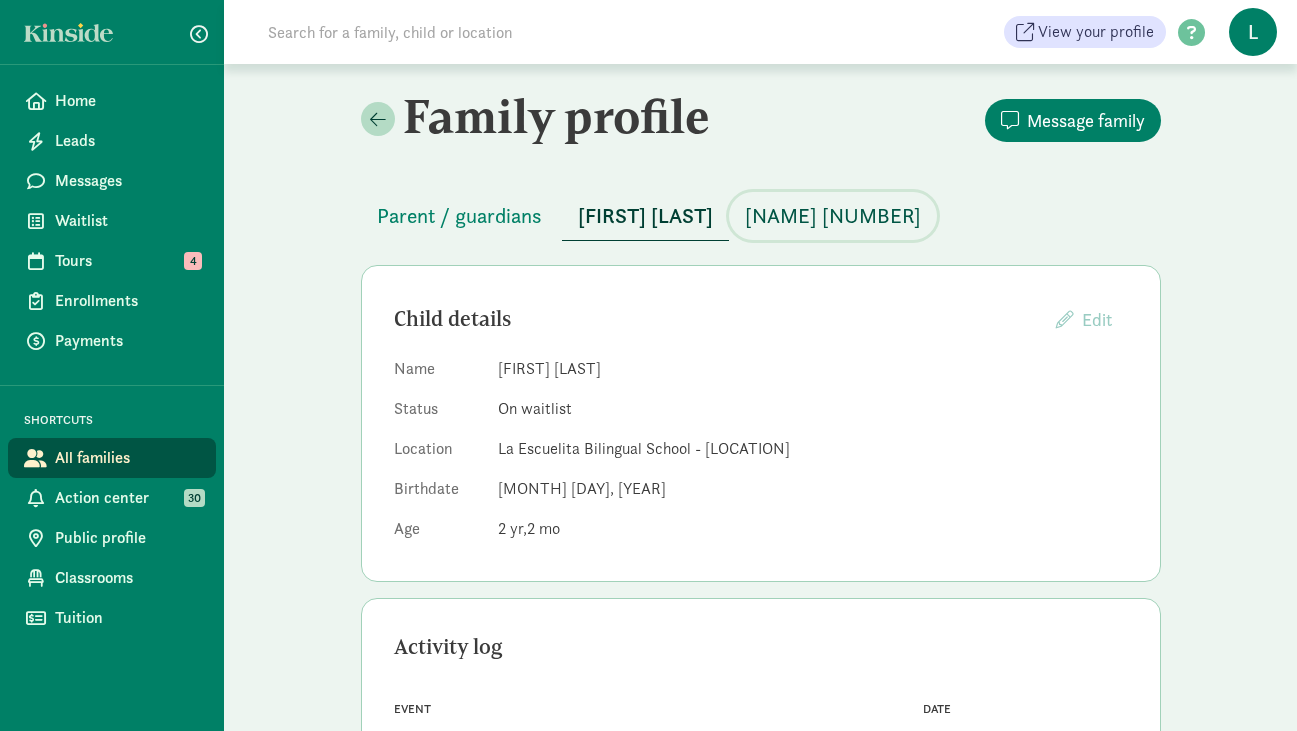 click on "[NAME] [NUMBER]" at bounding box center [833, 216] 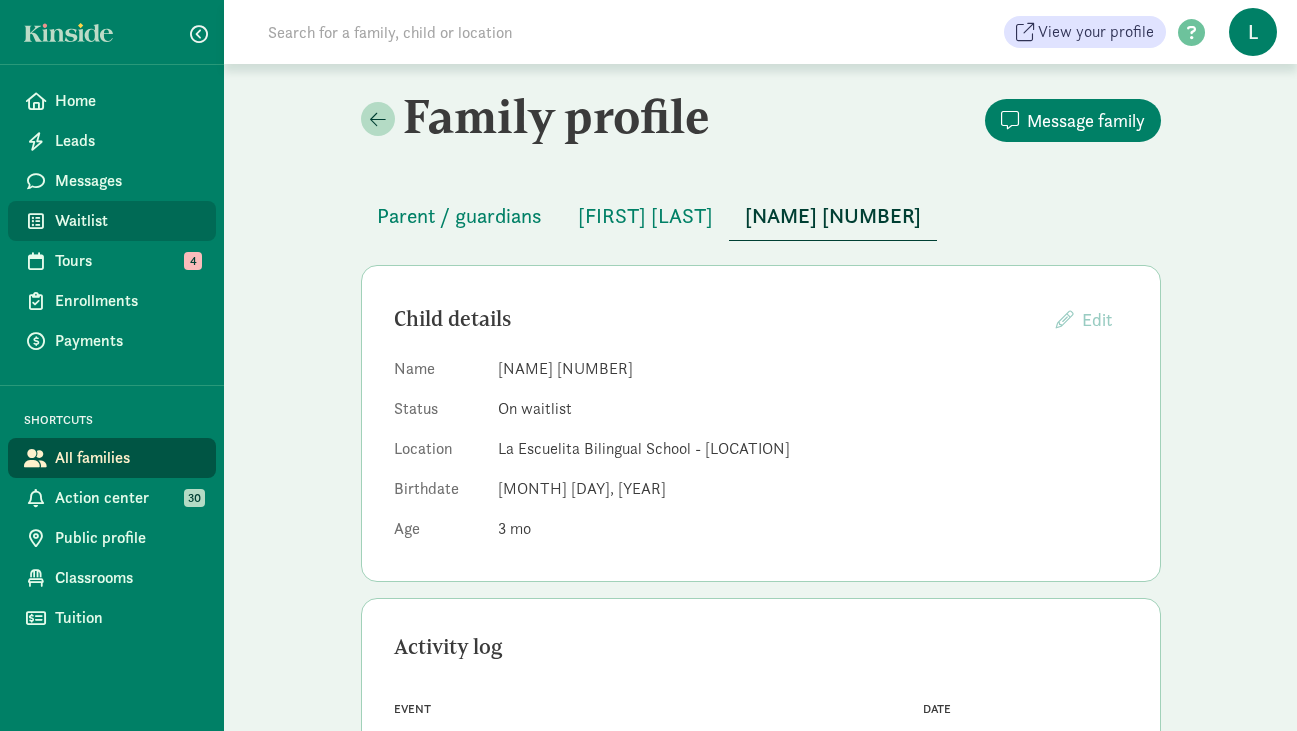click on "Waitlist" at bounding box center (127, 221) 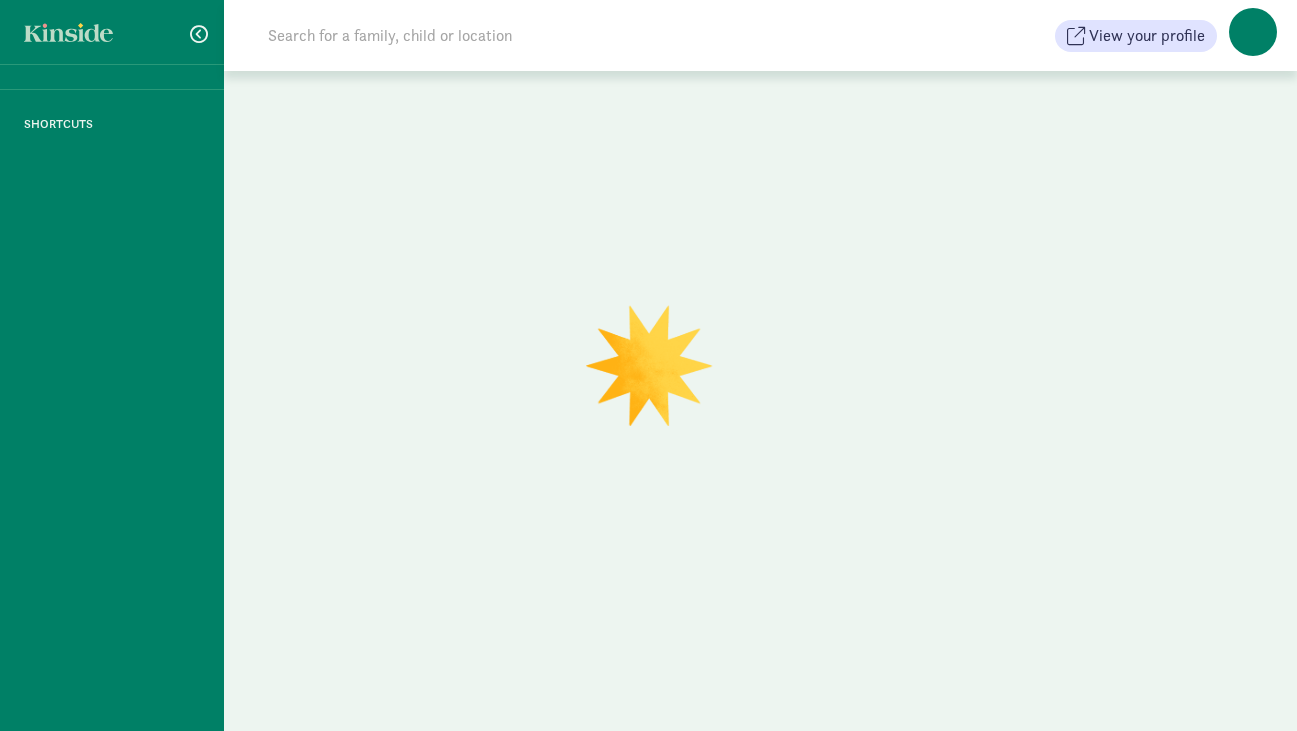 scroll, scrollTop: 0, scrollLeft: 0, axis: both 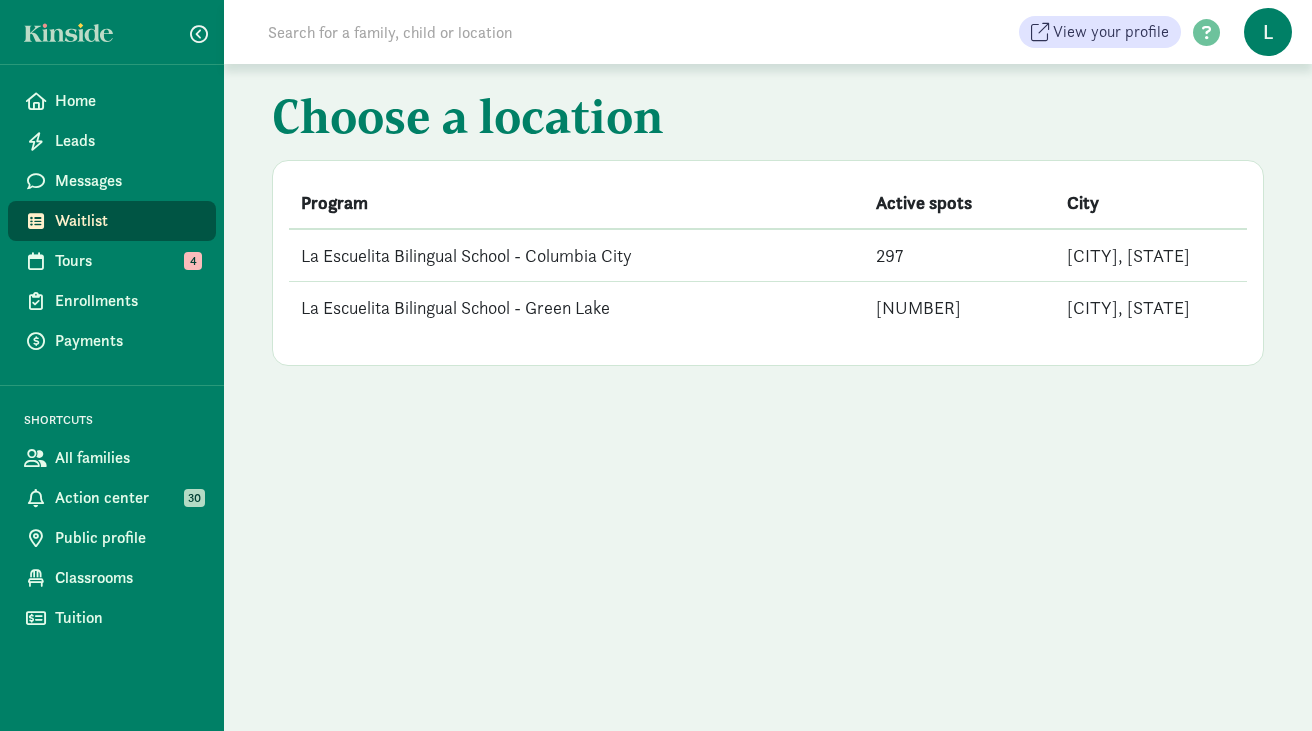 click on "La Escuelita Bilingual School - Green Lake" at bounding box center [576, 308] 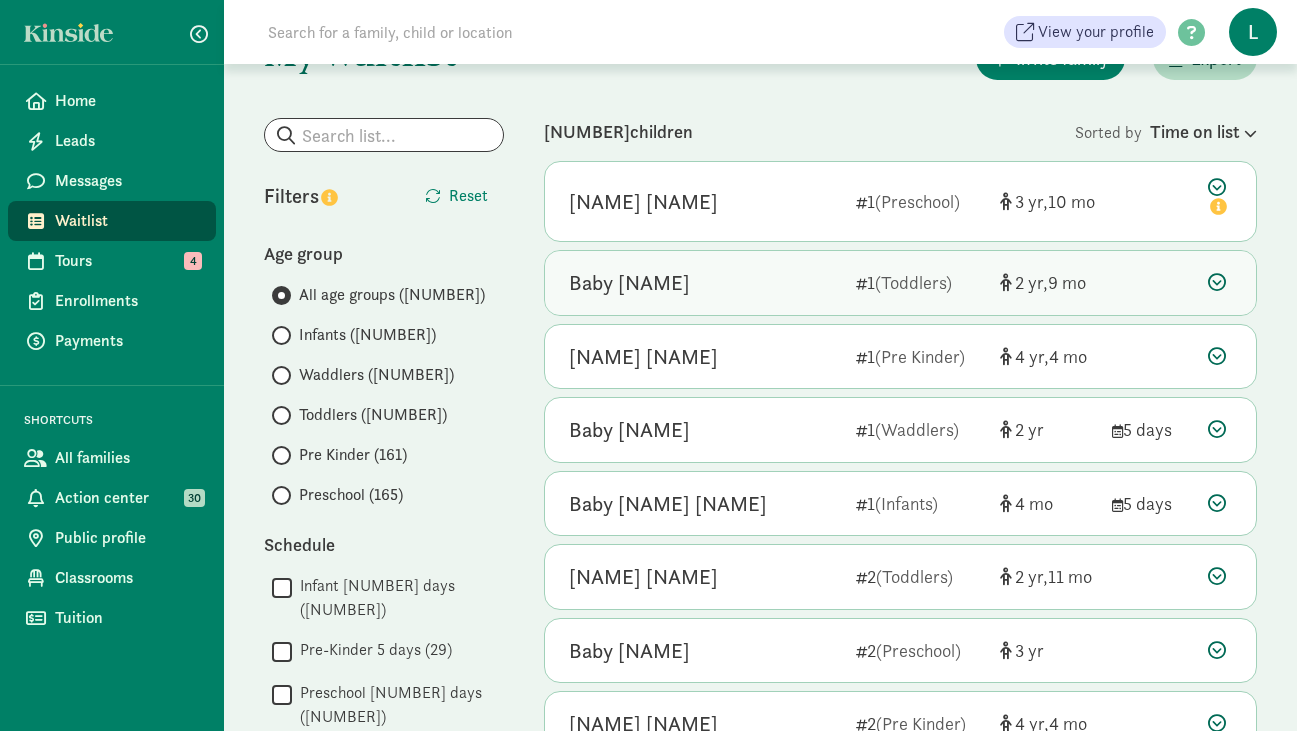 scroll, scrollTop: 0, scrollLeft: 0, axis: both 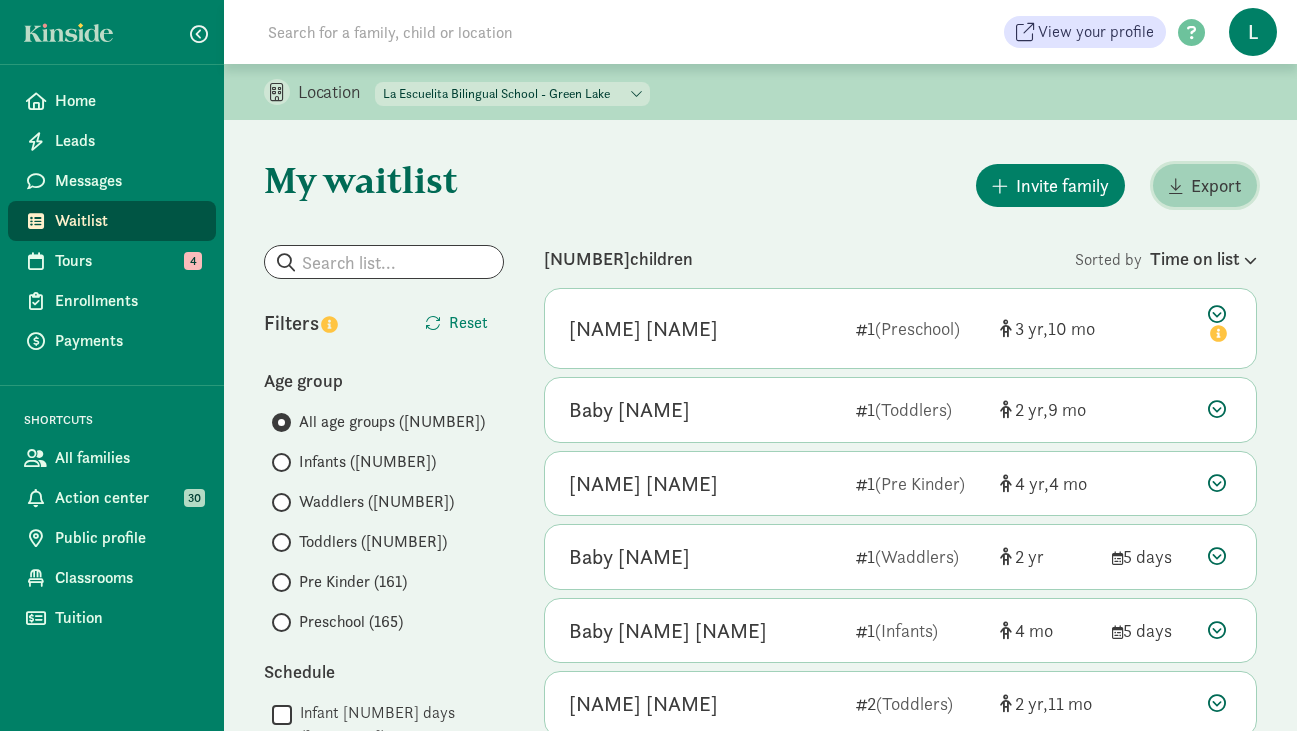 click on "Export" at bounding box center [1216, 185] 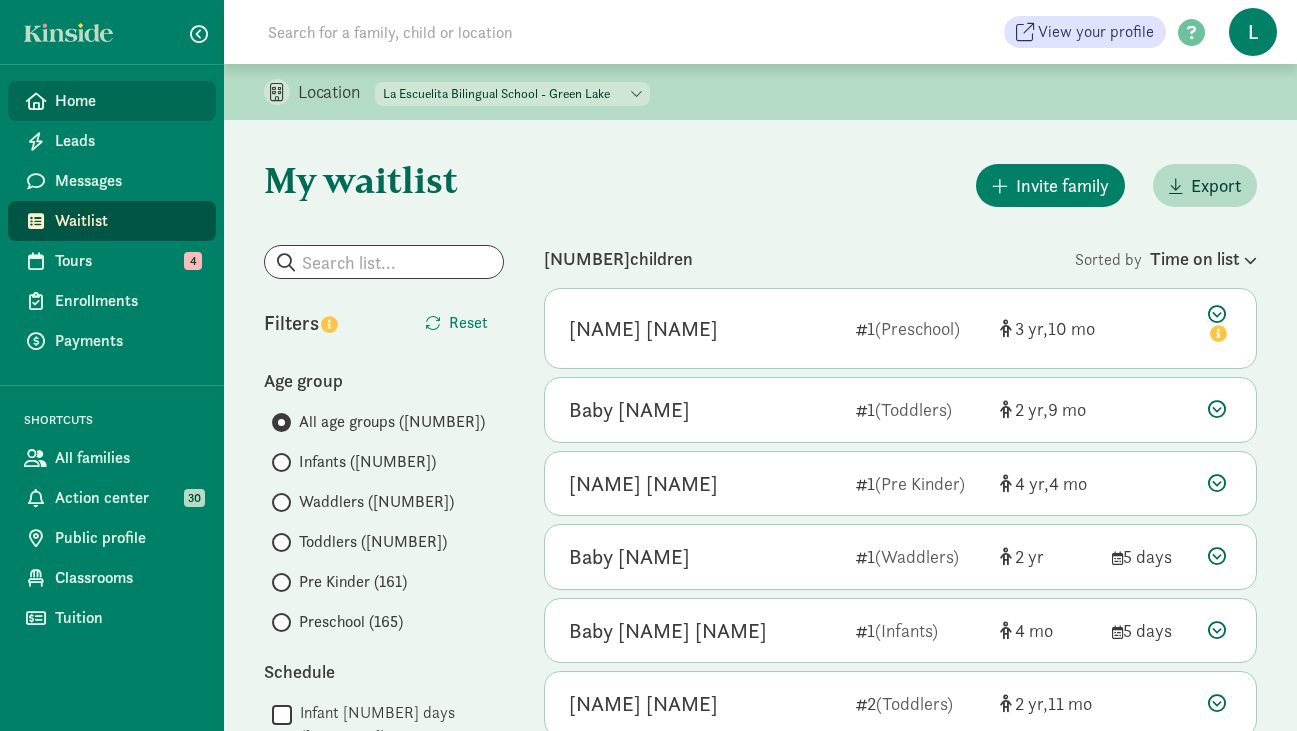 click on "Home" 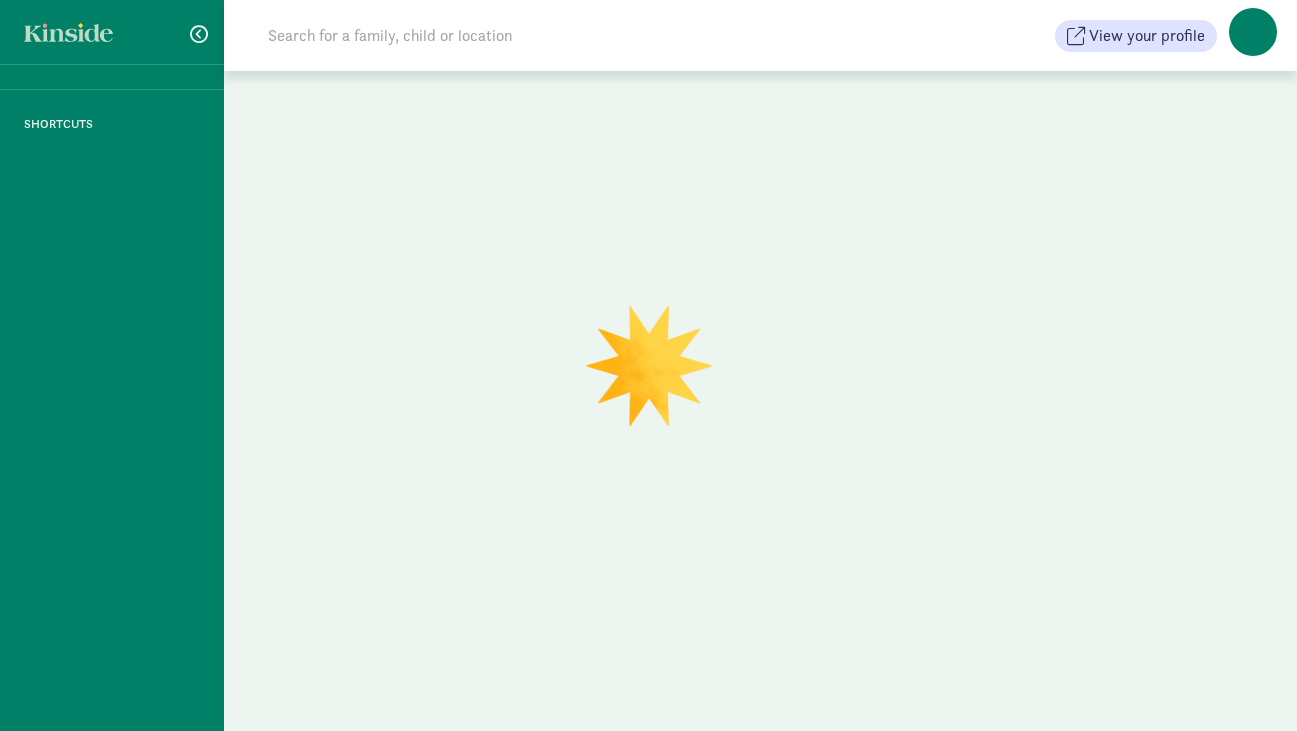 scroll, scrollTop: 0, scrollLeft: 0, axis: both 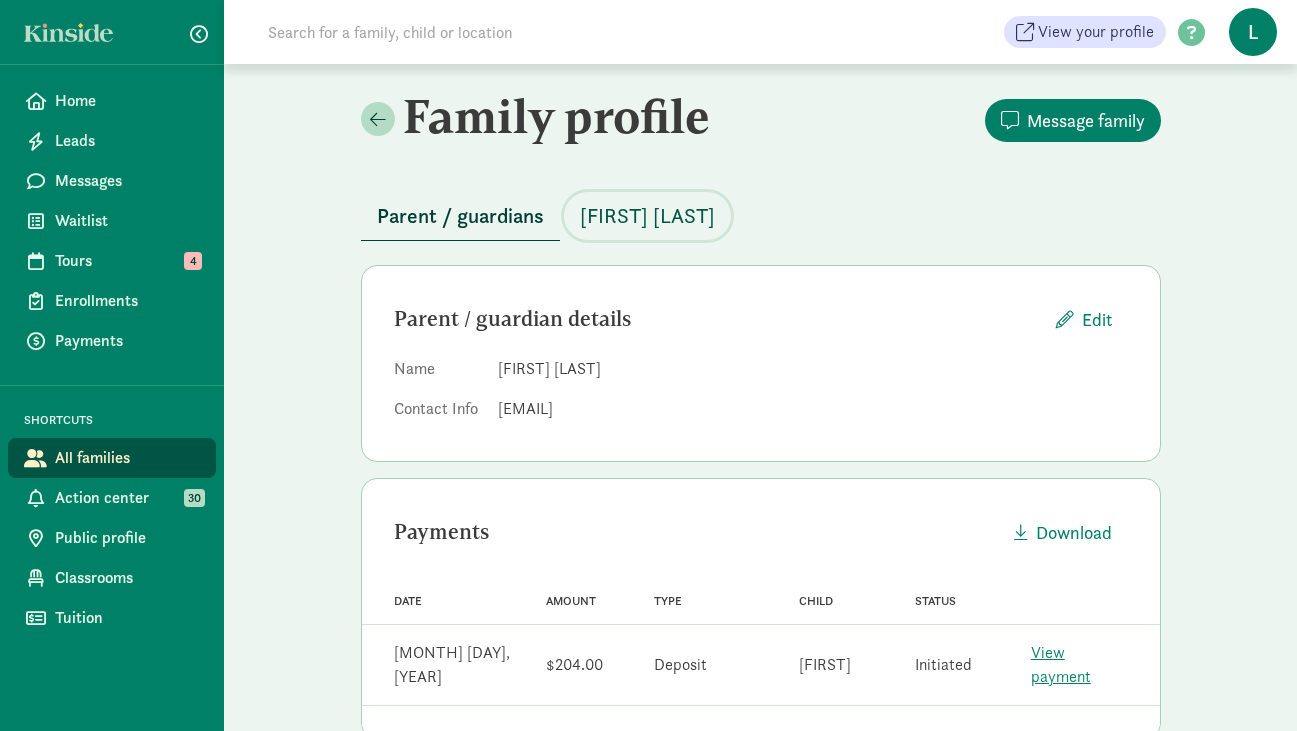 click on "[FIRST] [LAST]" at bounding box center (647, 216) 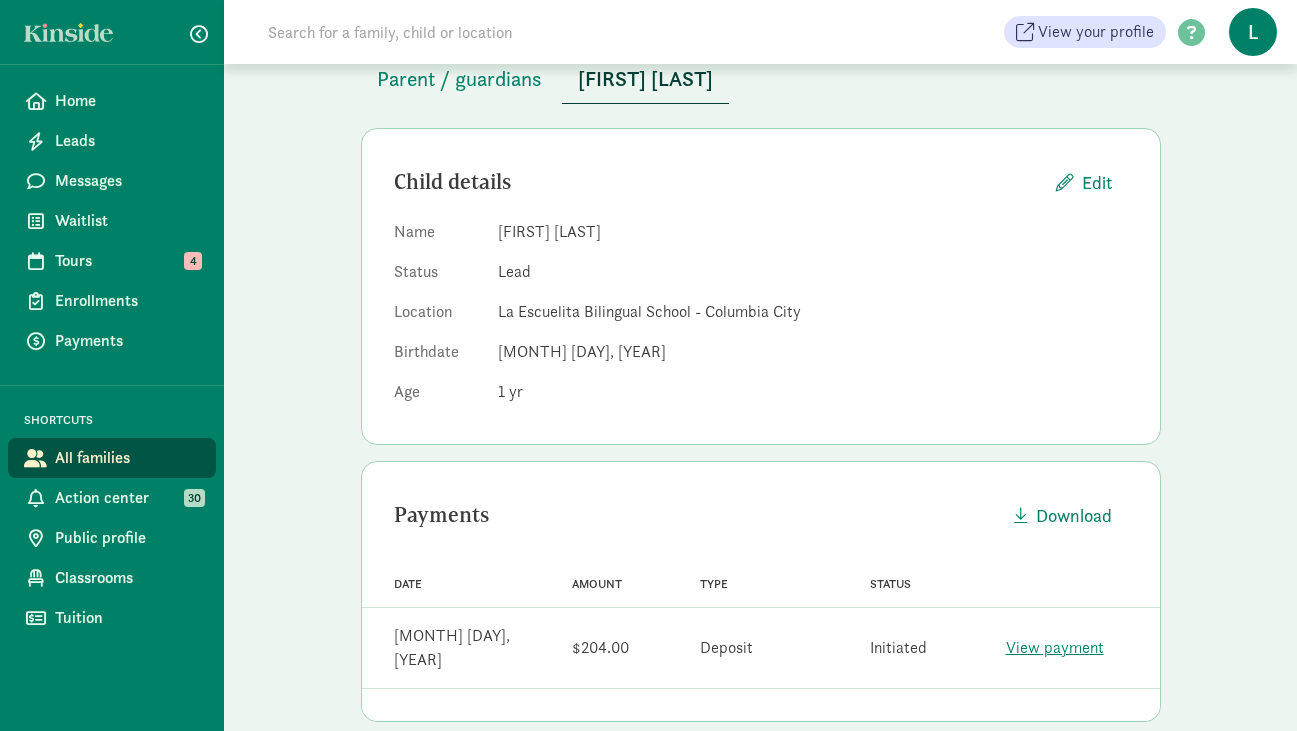 scroll, scrollTop: 144, scrollLeft: 0, axis: vertical 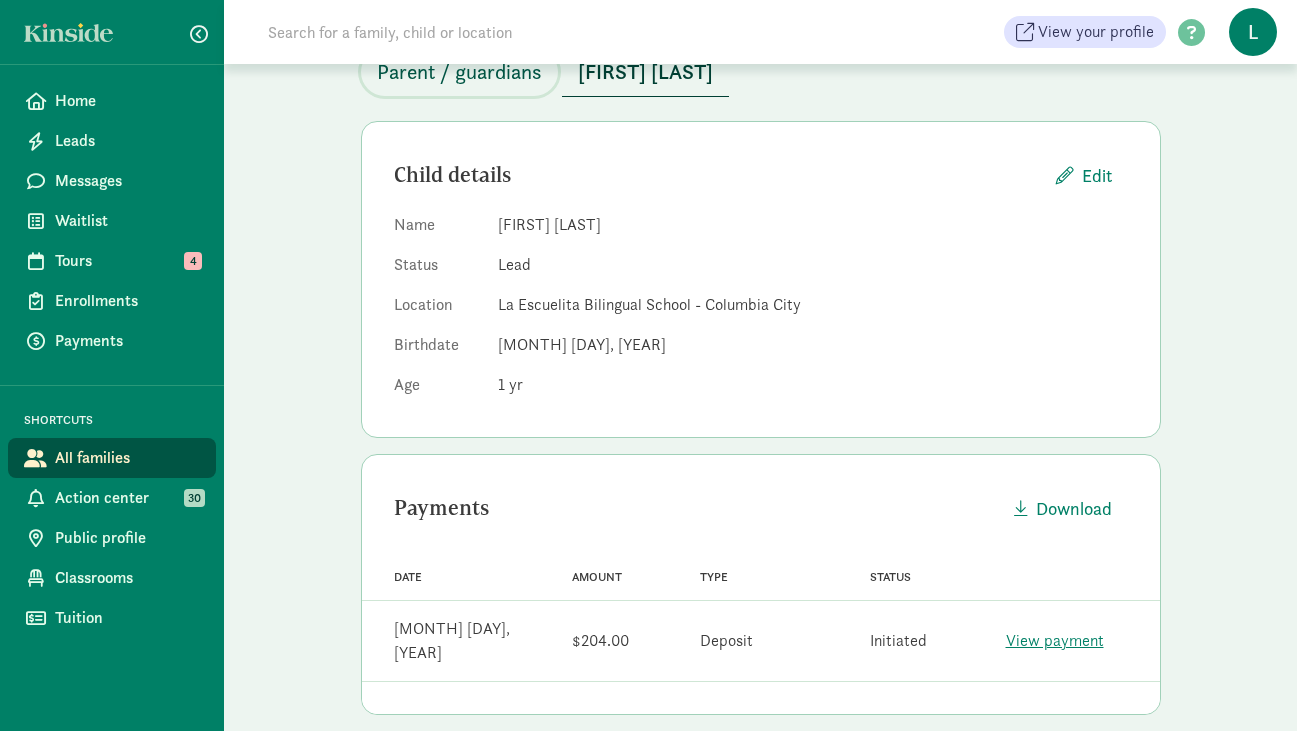click on "Parent / guardians" at bounding box center (459, 72) 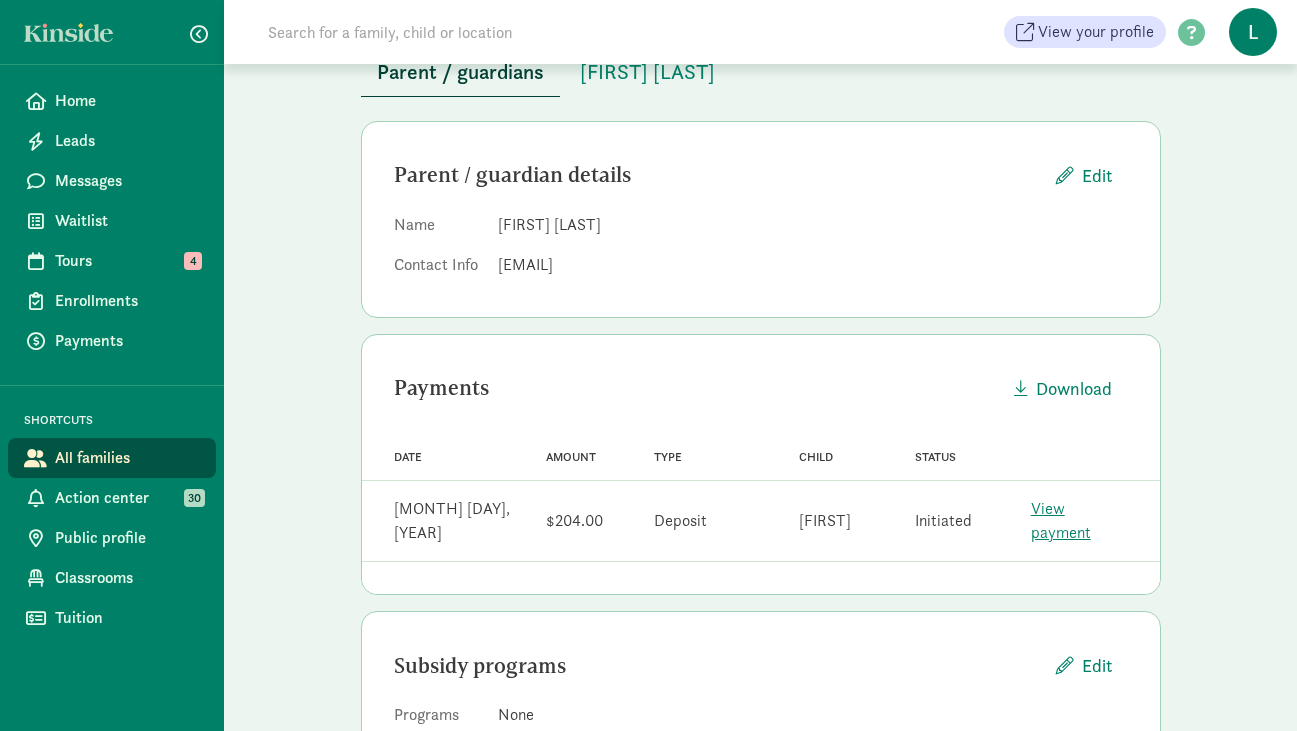 drag, startPoint x: 611, startPoint y: 224, endPoint x: 497, endPoint y: 224, distance: 114 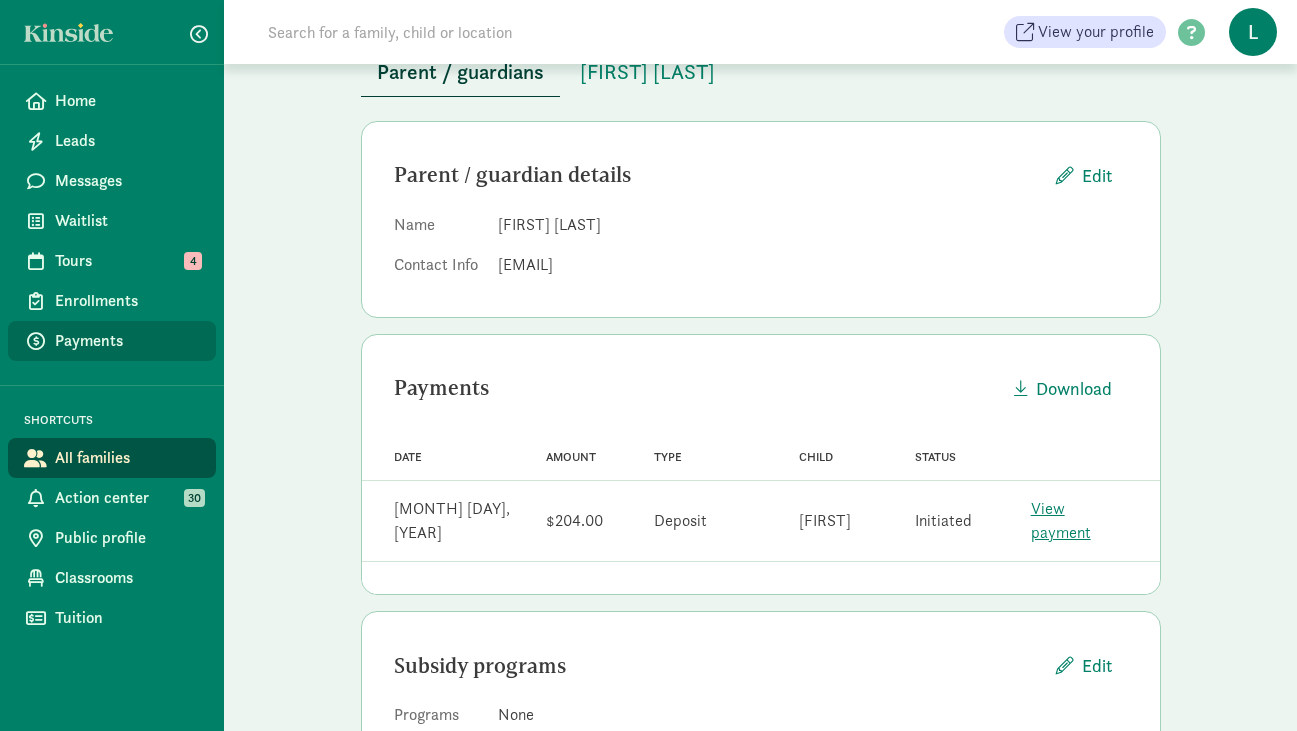 click on "Payments" at bounding box center [127, 341] 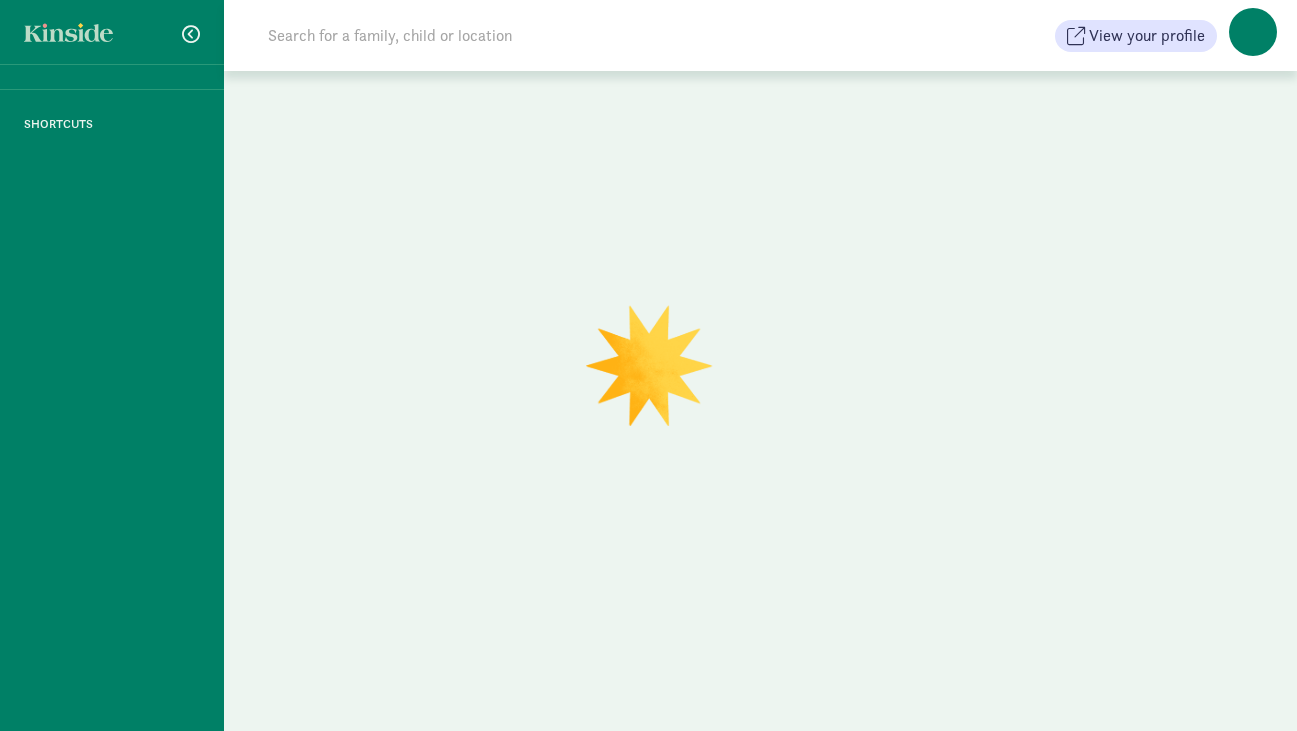 scroll, scrollTop: 0, scrollLeft: 0, axis: both 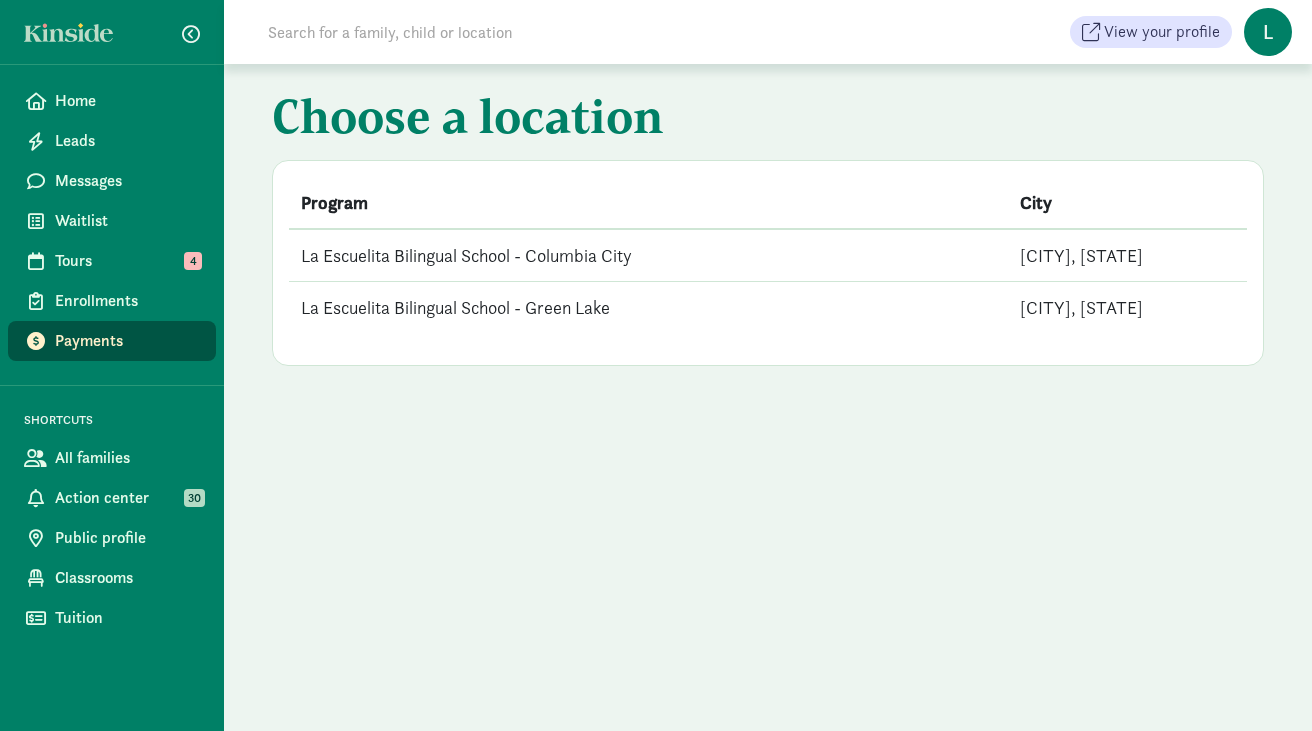 click on "La Escuelita Bilingual School - Columbia City" at bounding box center (648, 255) 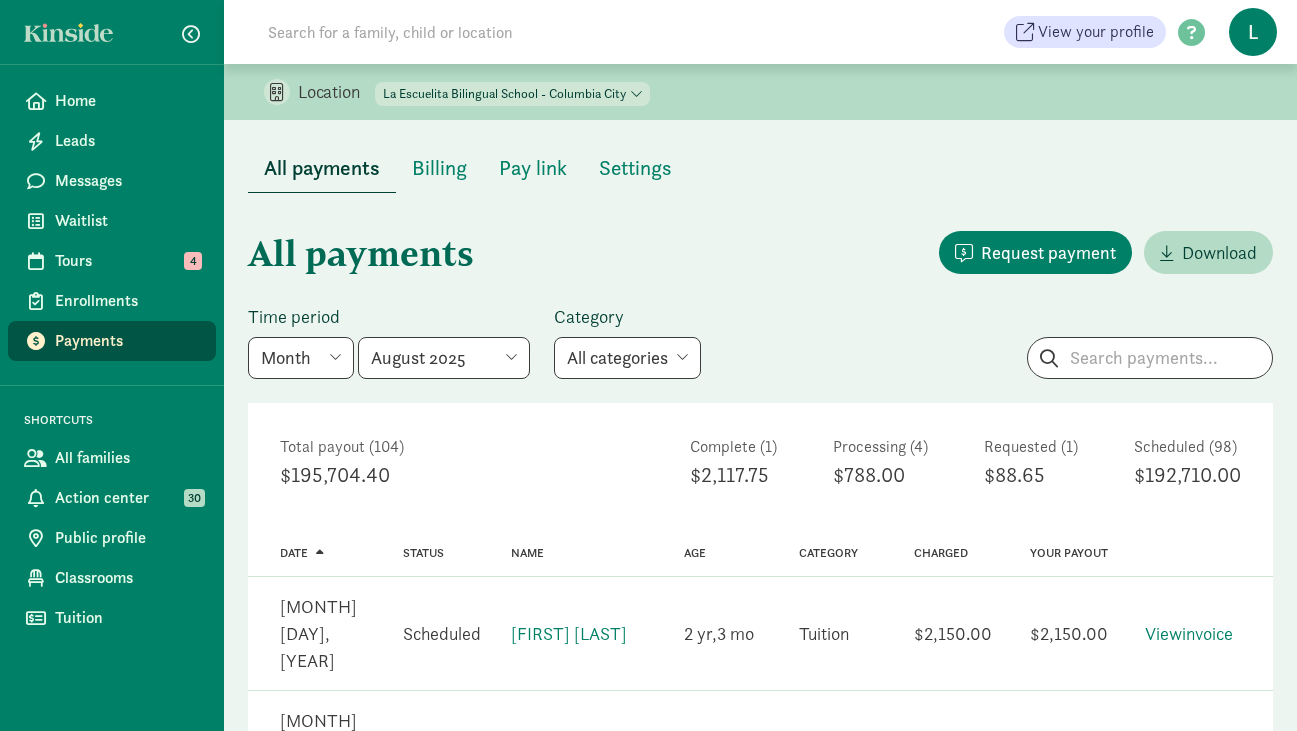 click on "May 2025 June 2025 July 2025 August 2025 September 2025 October 2025 November 2025" at bounding box center (444, 358) 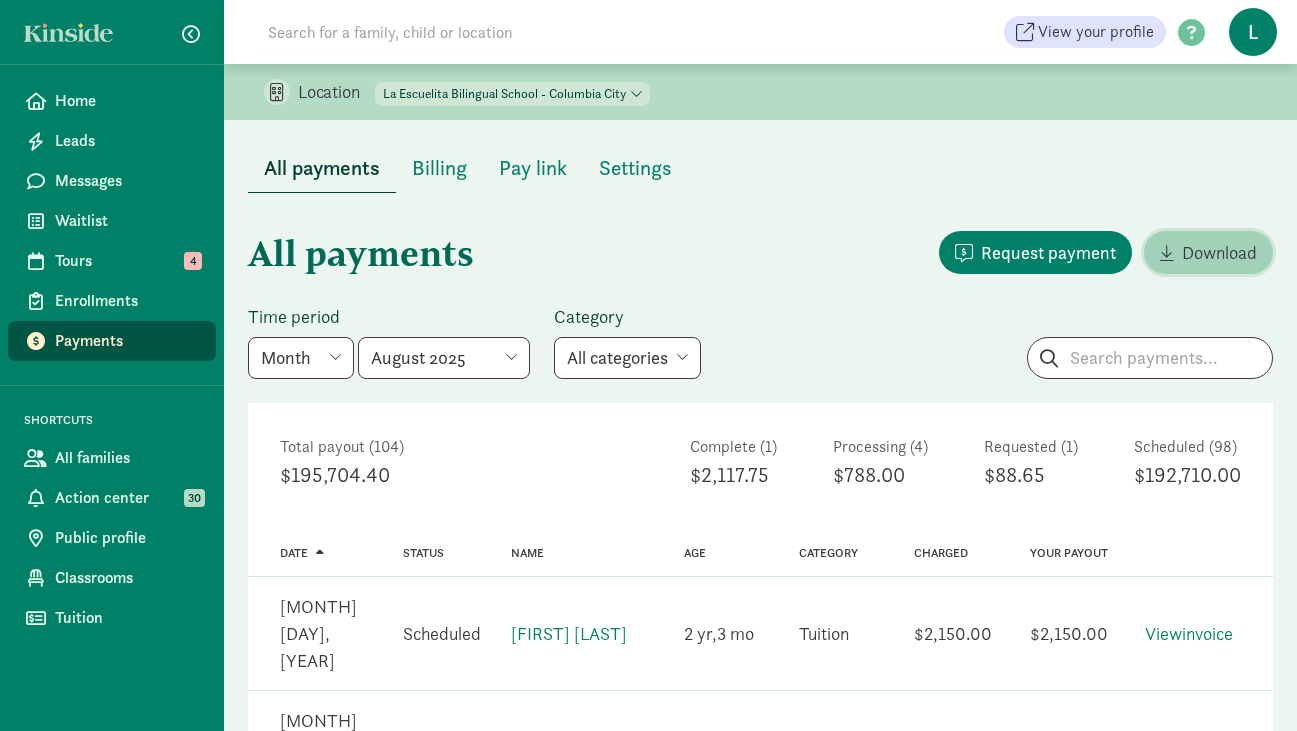 click on "Download" at bounding box center [1219, 252] 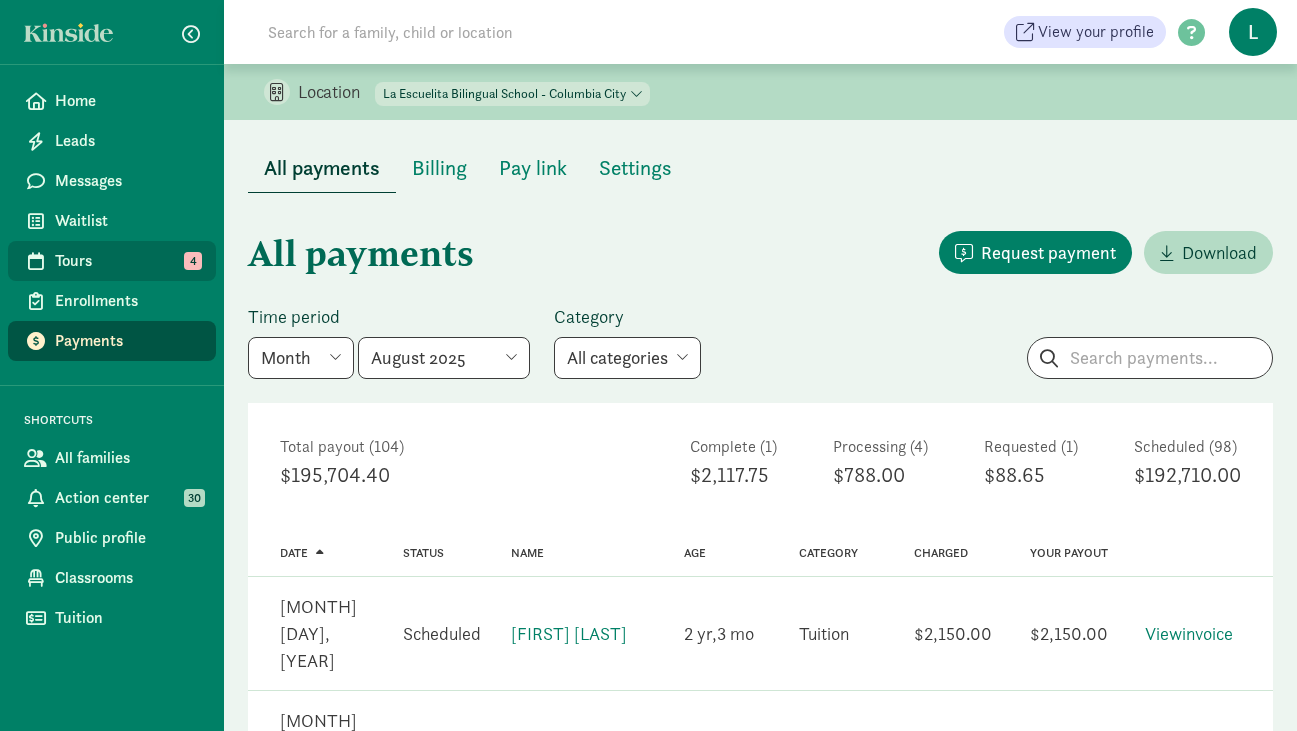click on "Tours" at bounding box center (127, 261) 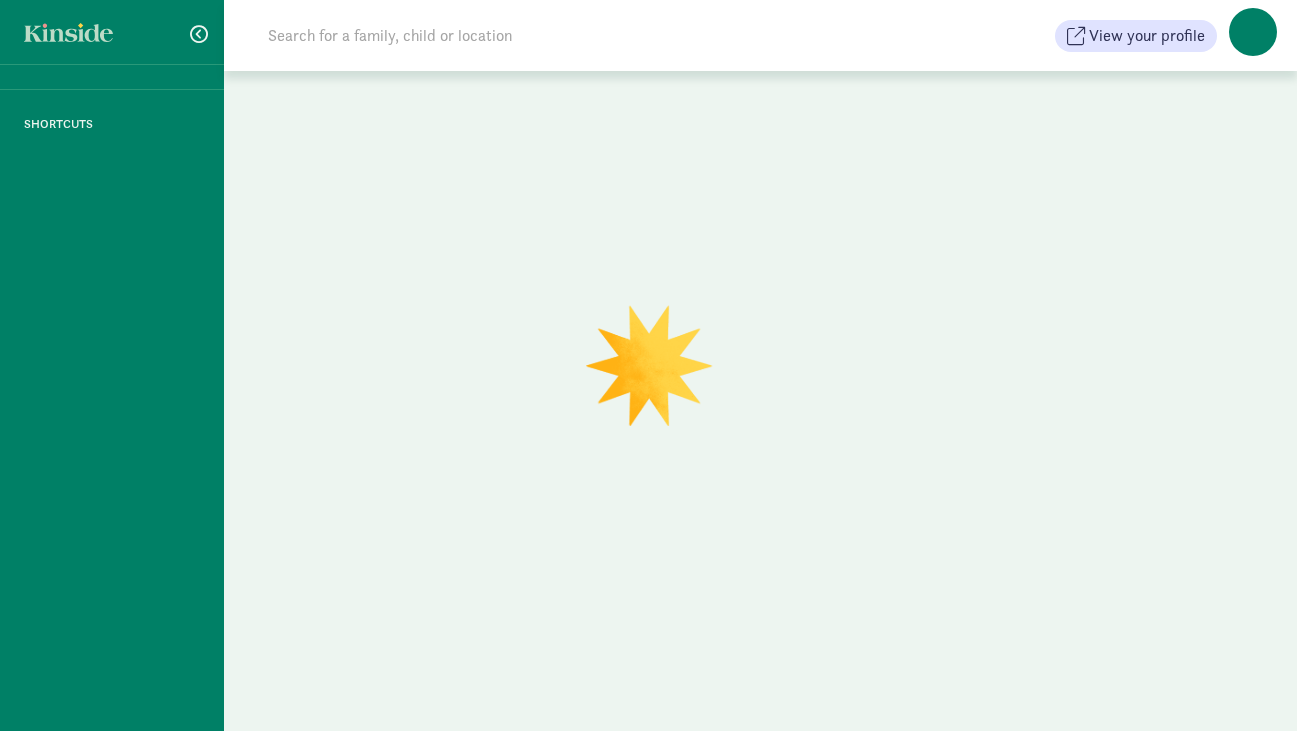 scroll, scrollTop: 0, scrollLeft: 0, axis: both 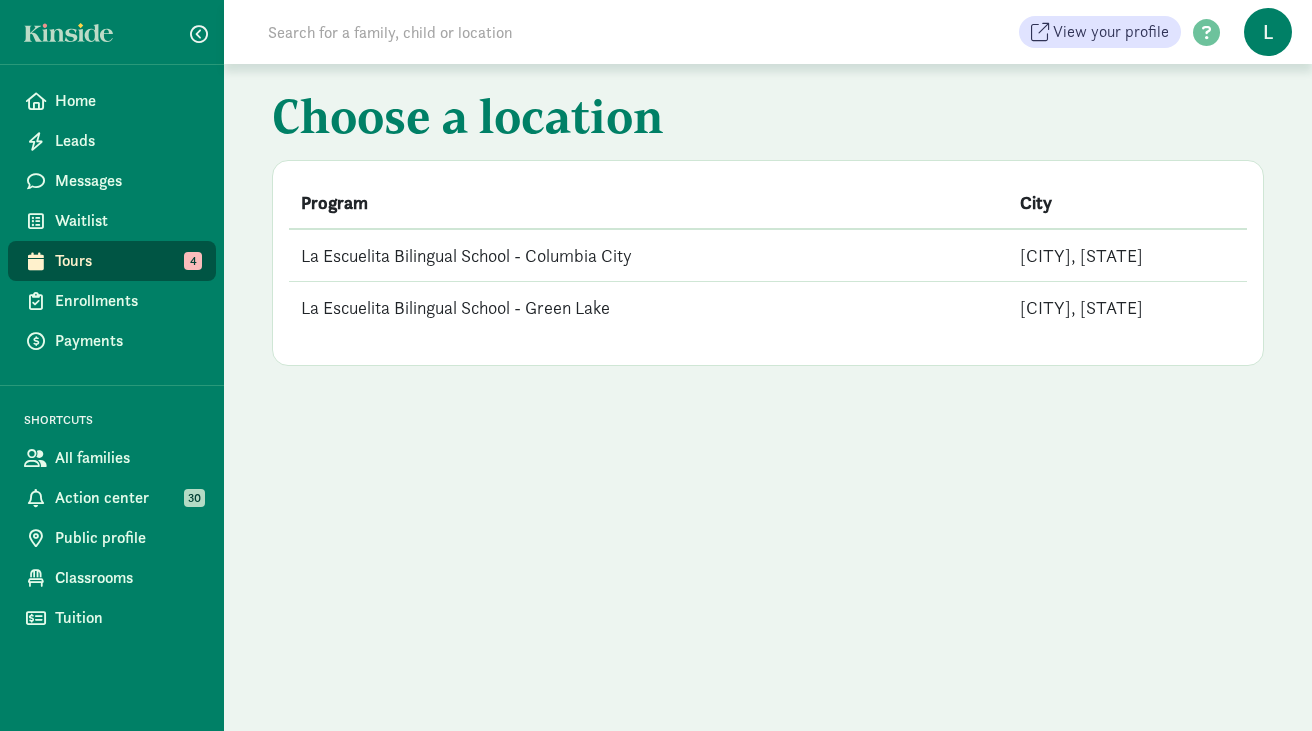 click on "La Escuelita Bilingual School - Columbia City" at bounding box center [648, 255] 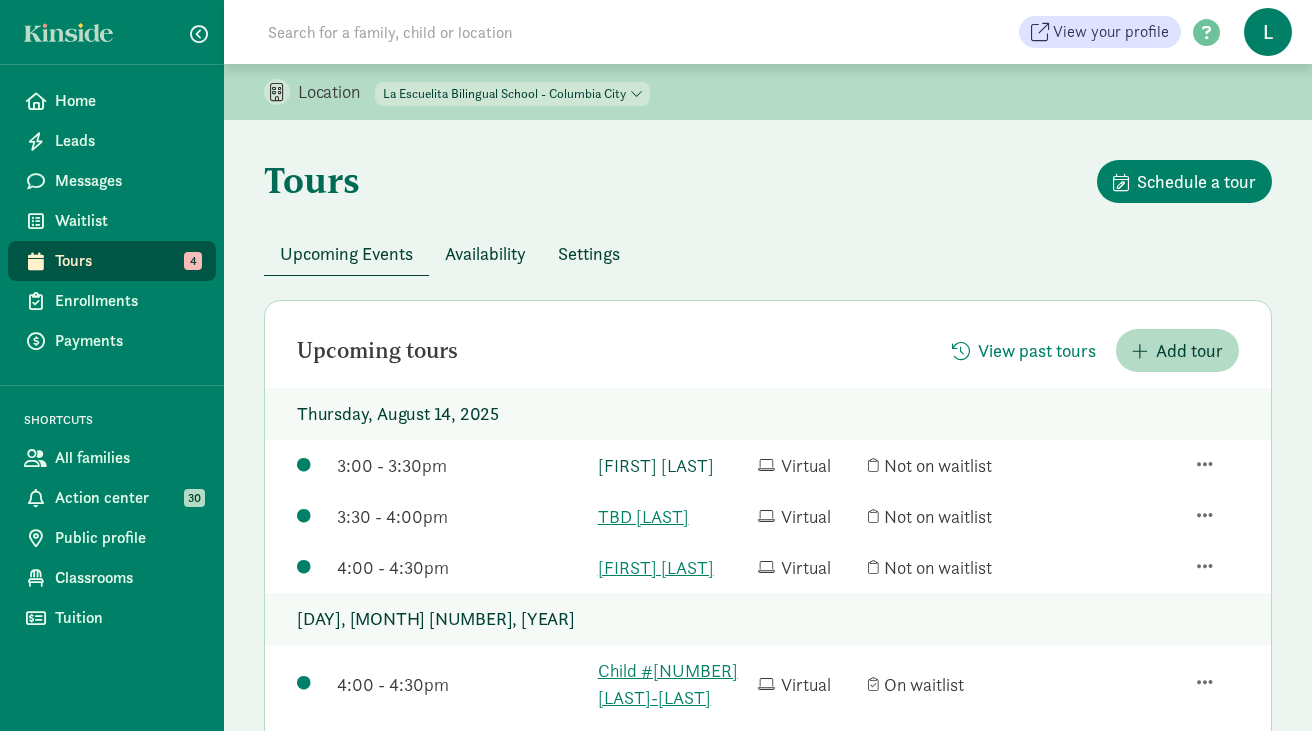 click on "Homer Anderson" at bounding box center (673, 465) 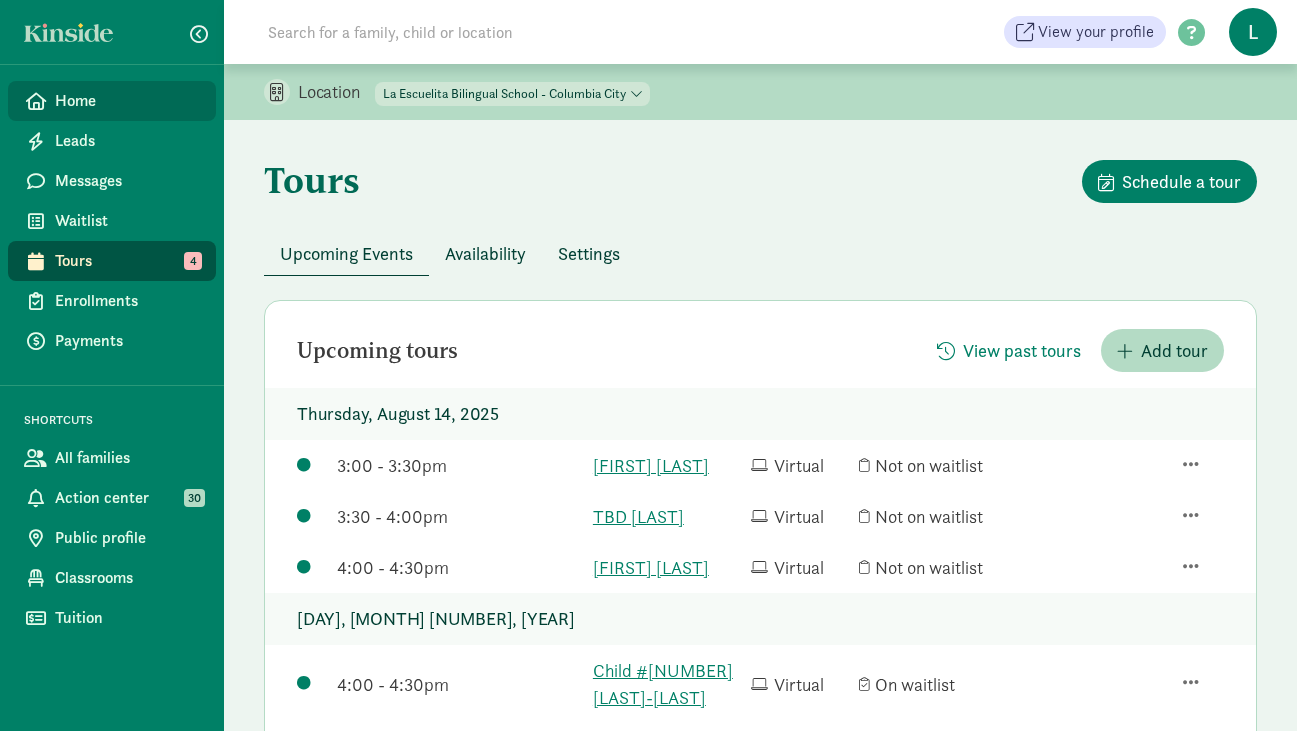 click on "Home" at bounding box center [127, 101] 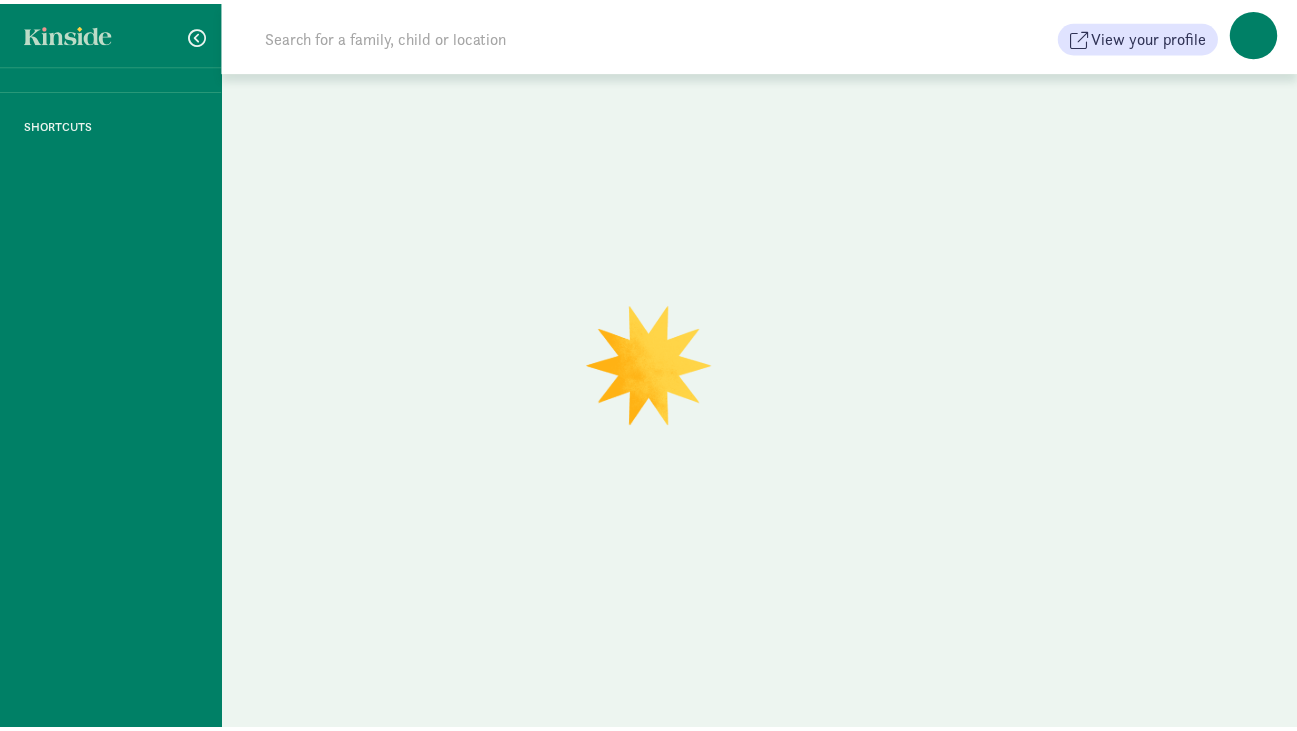 scroll, scrollTop: 0, scrollLeft: 0, axis: both 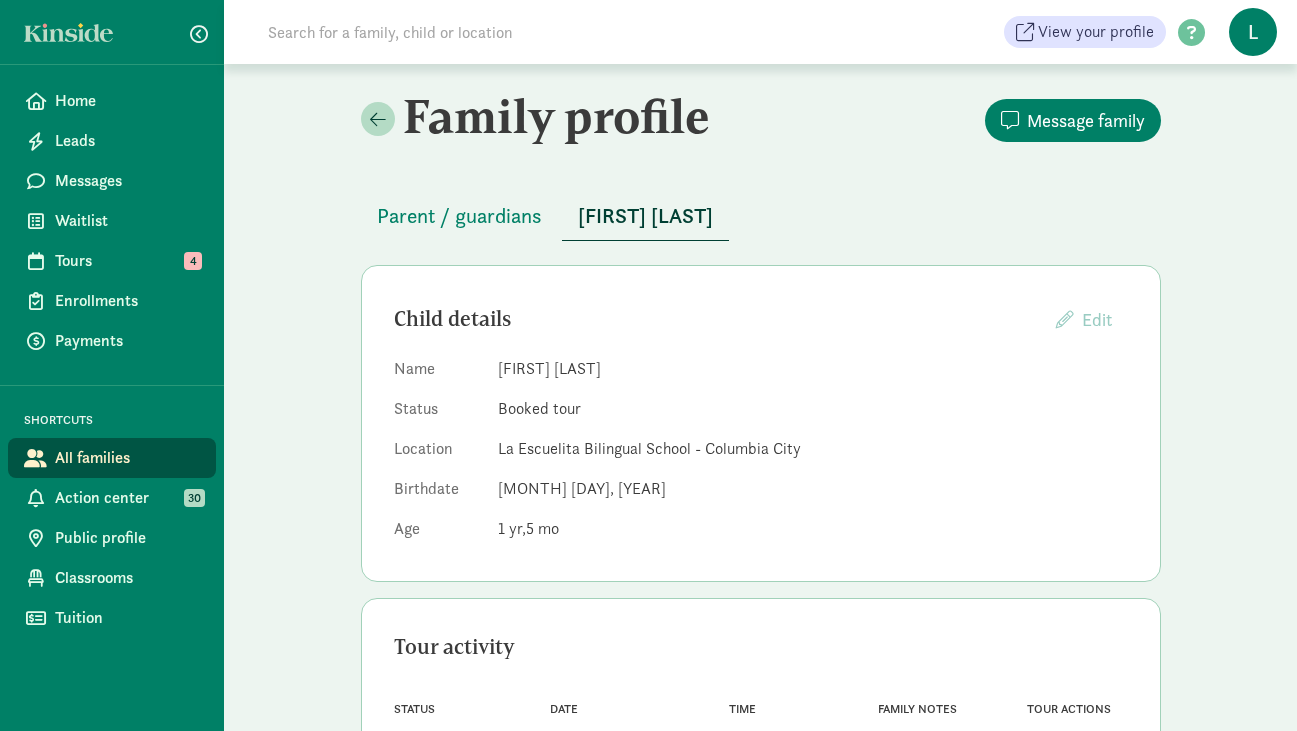 click 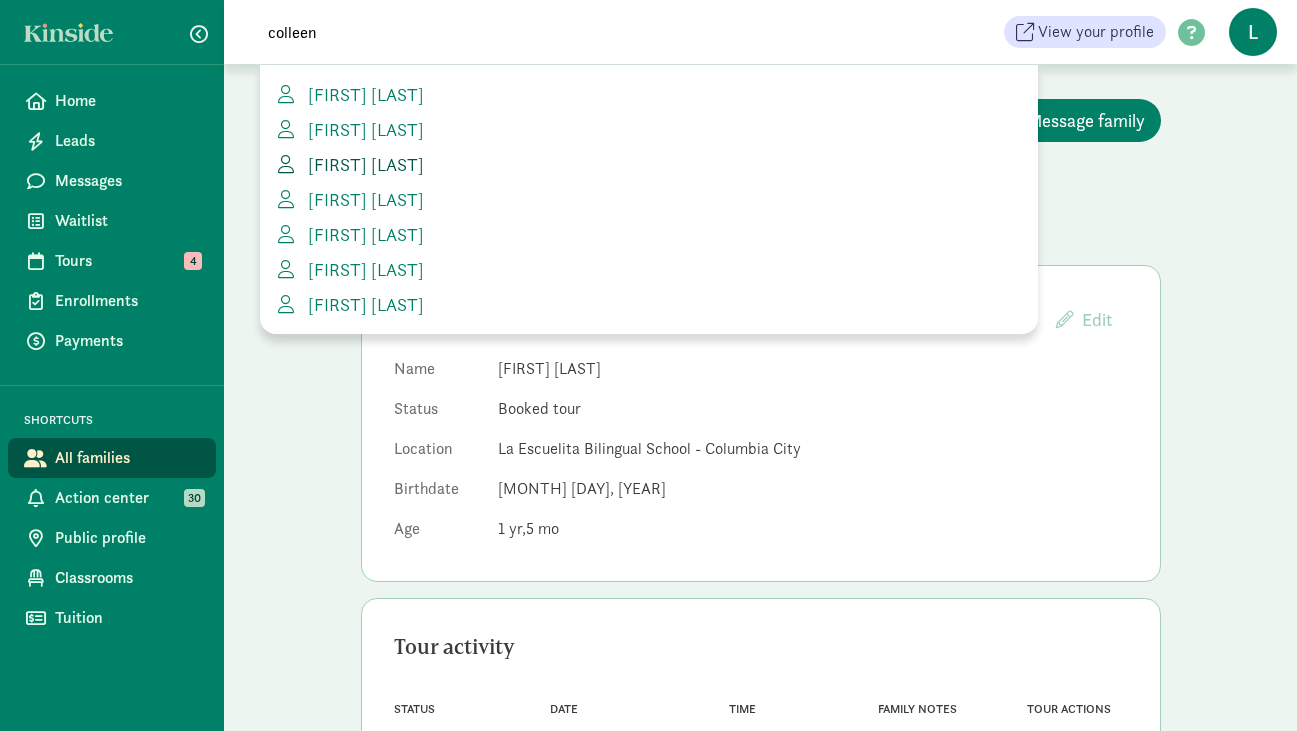 type on "colleen" 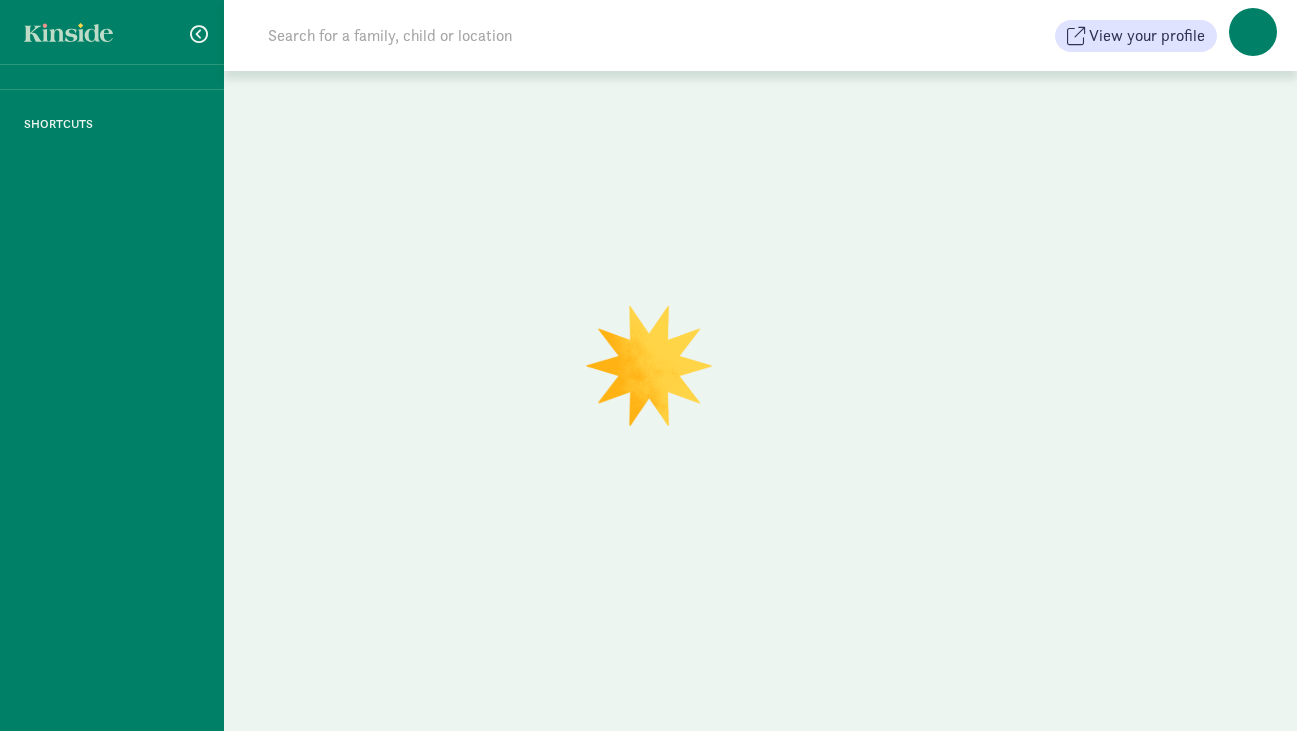 scroll, scrollTop: 0, scrollLeft: 0, axis: both 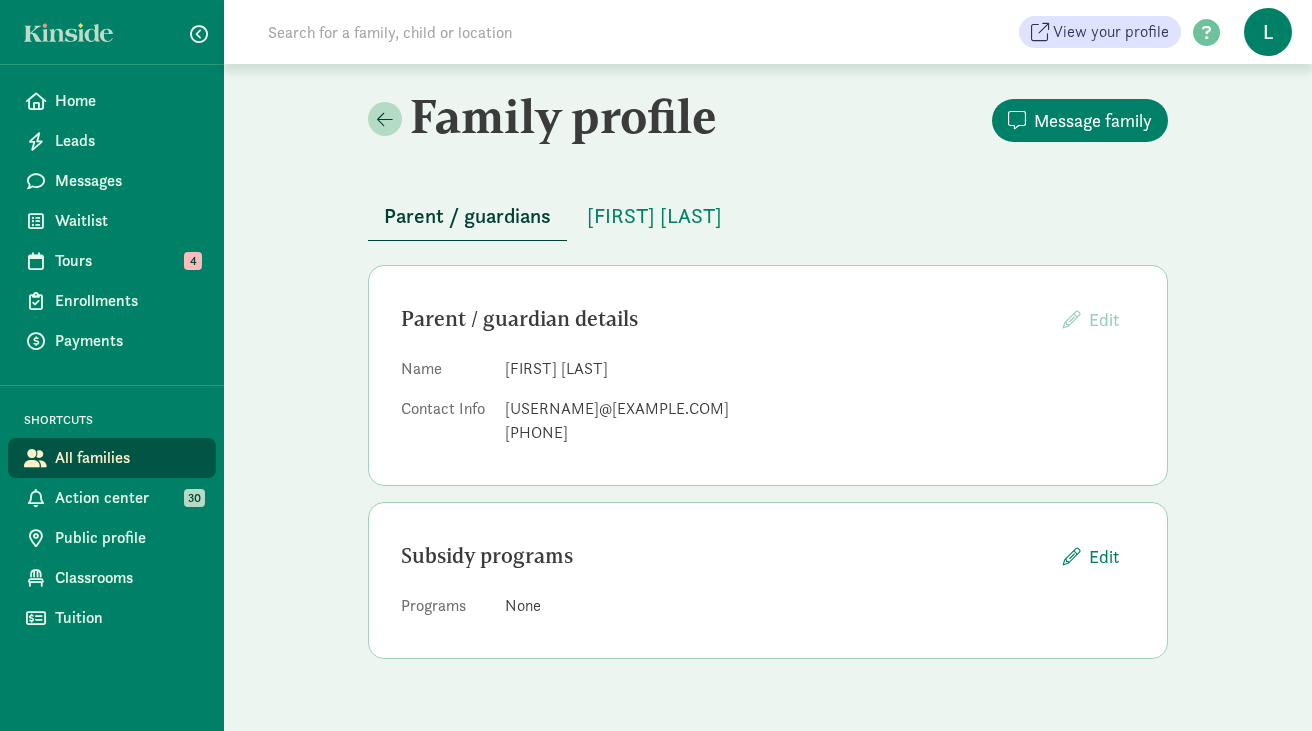 drag, startPoint x: 617, startPoint y: 369, endPoint x: 505, endPoint y: 375, distance: 112.1606 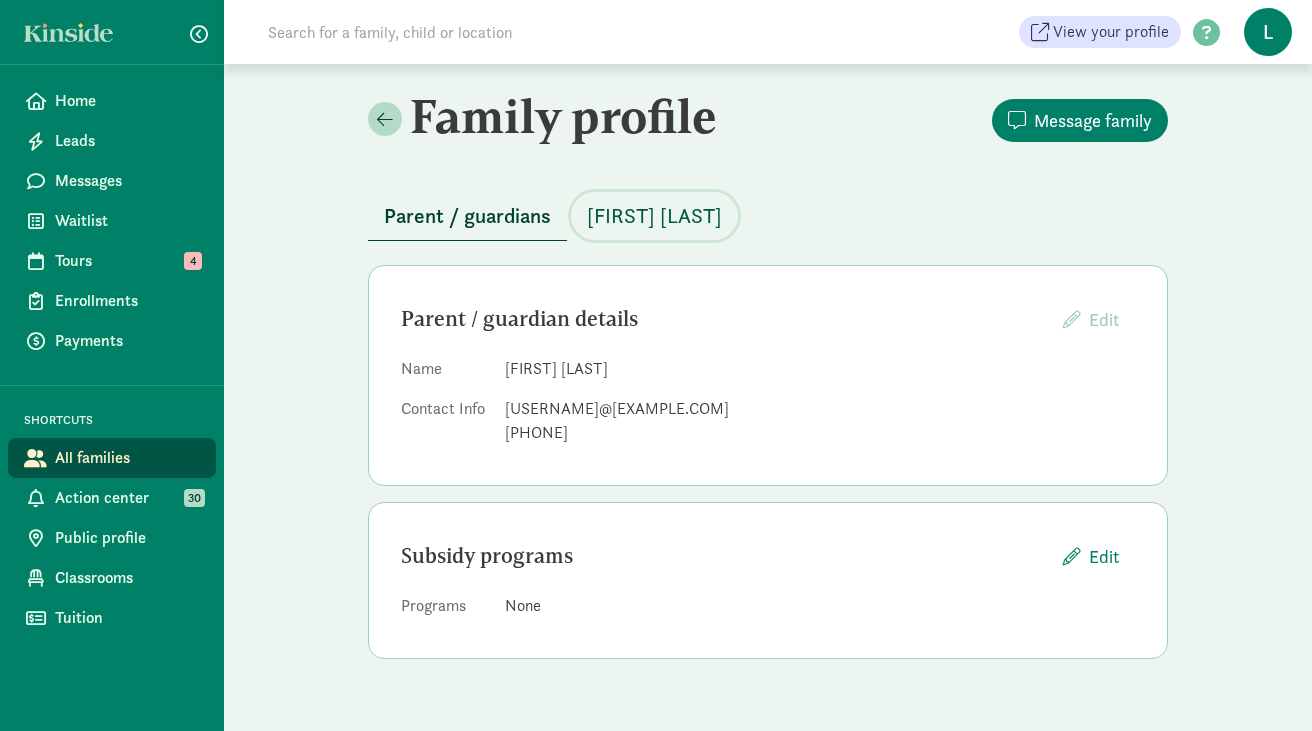 click on "[FIRST] [LAST]" at bounding box center (654, 216) 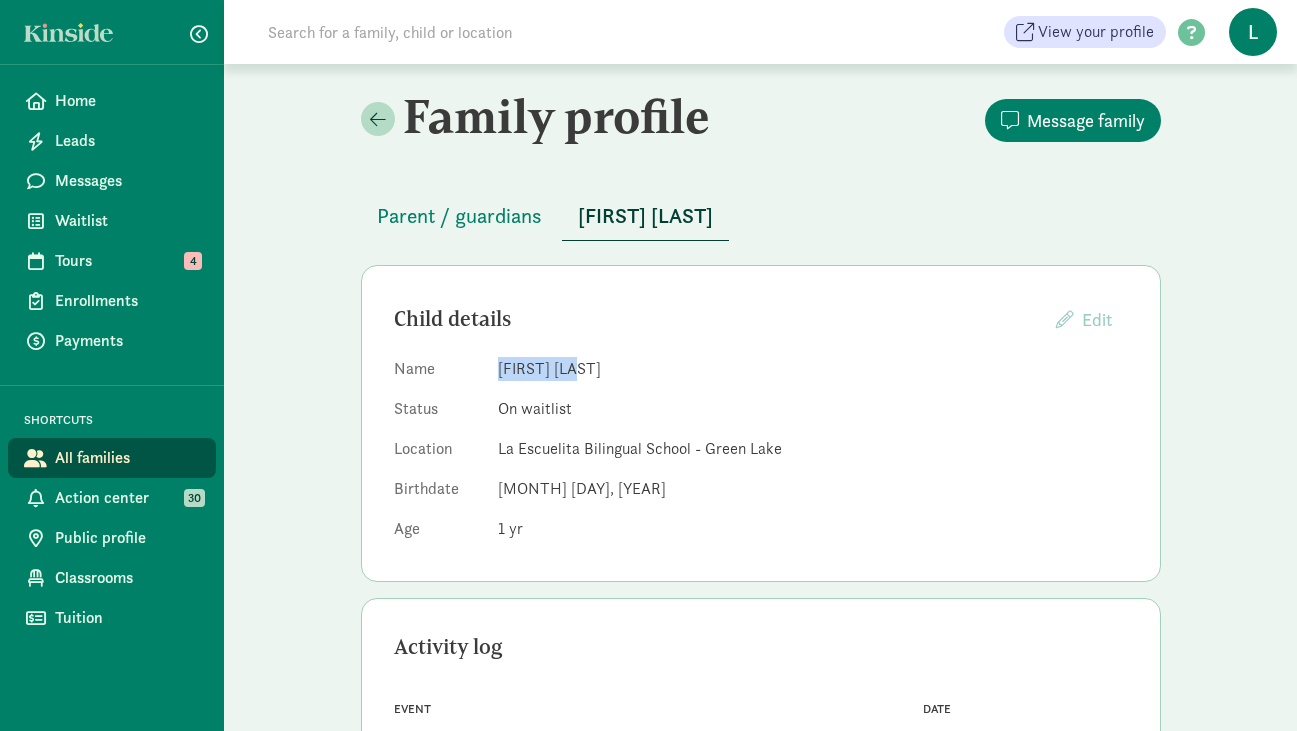 drag, startPoint x: 575, startPoint y: 372, endPoint x: 497, endPoint y: 370, distance: 78.025635 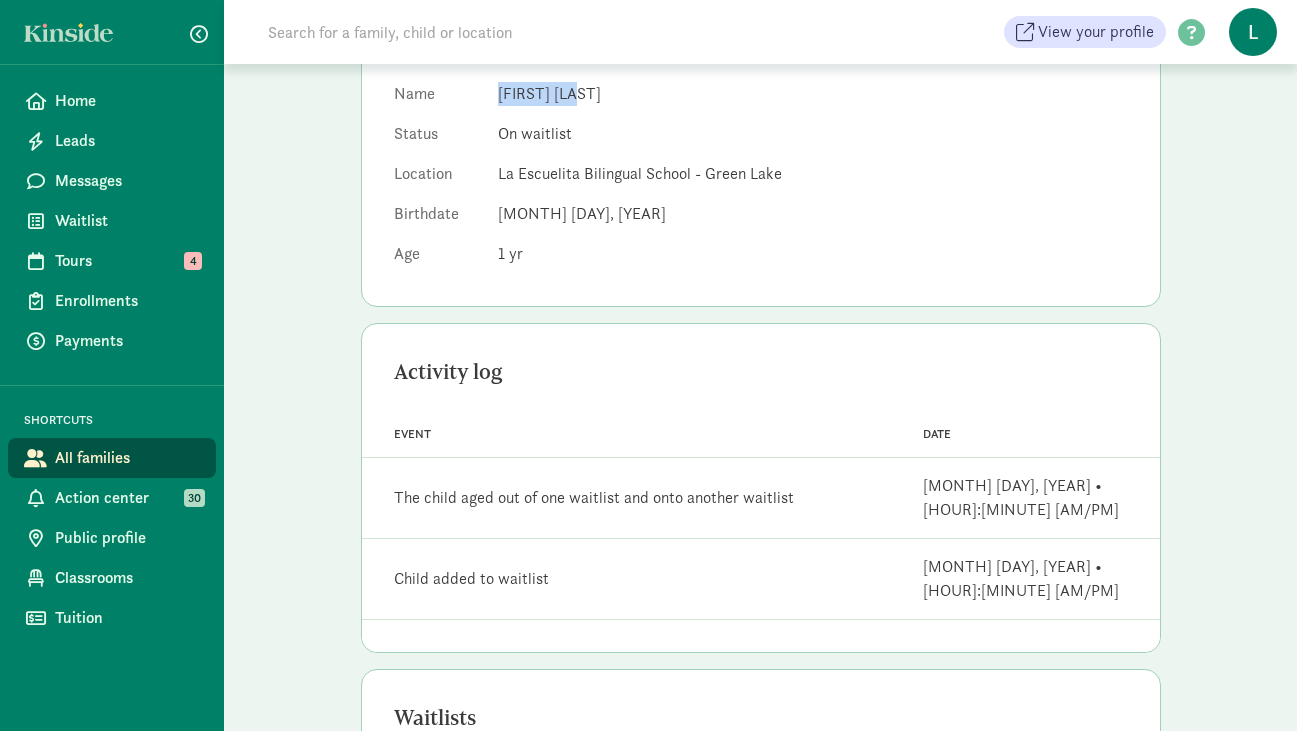 scroll, scrollTop: 0, scrollLeft: 0, axis: both 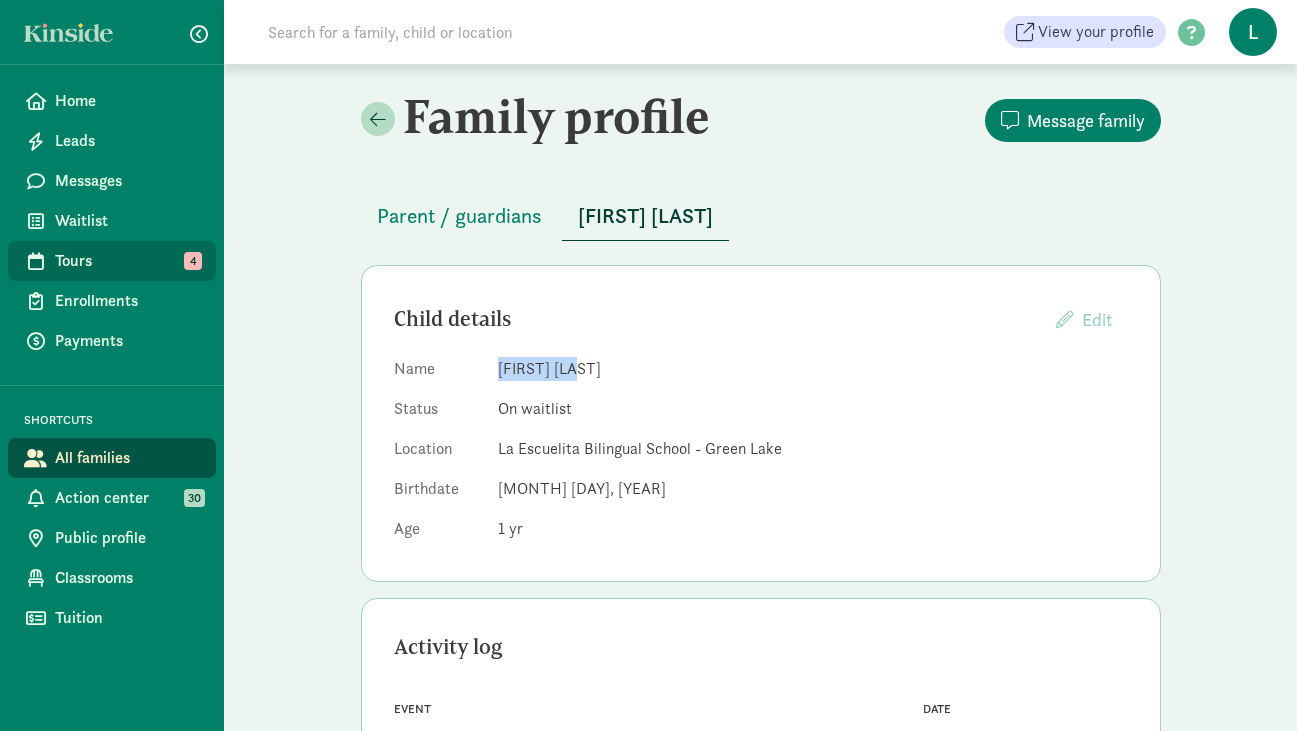 click on "Tours" at bounding box center [127, 261] 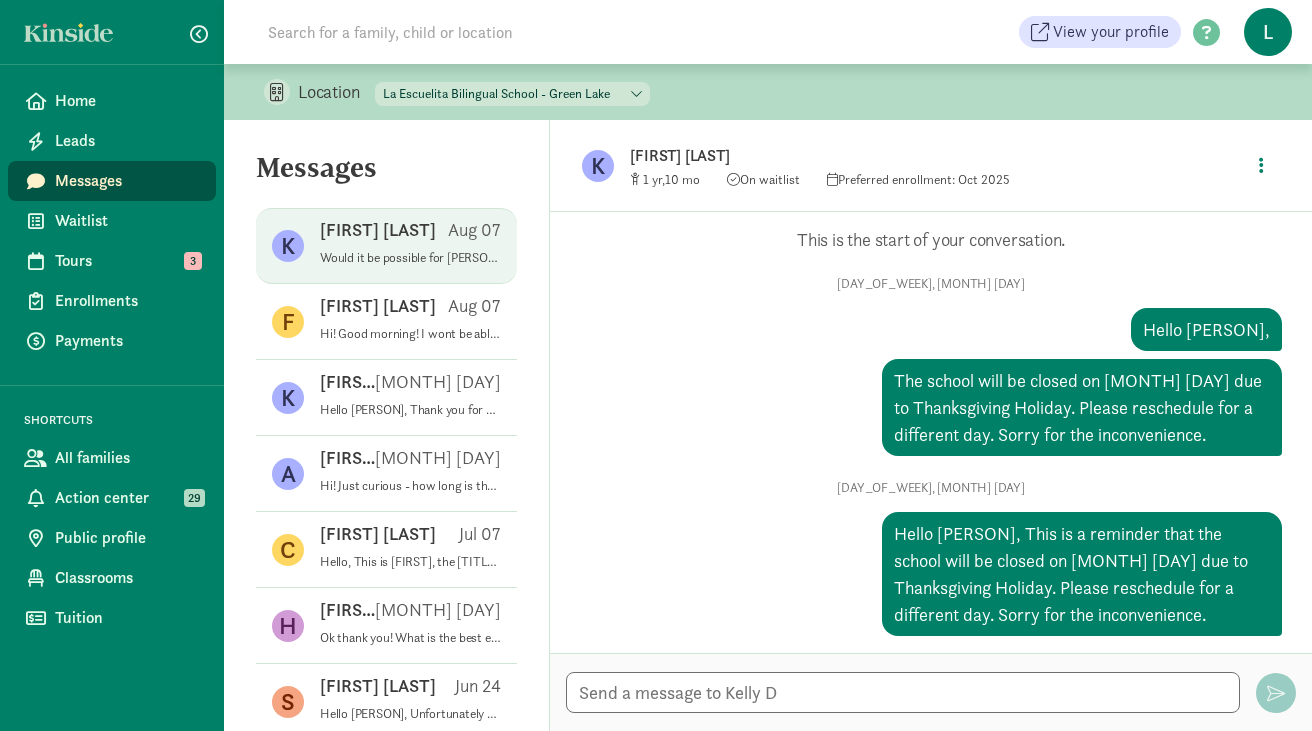scroll, scrollTop: 0, scrollLeft: 0, axis: both 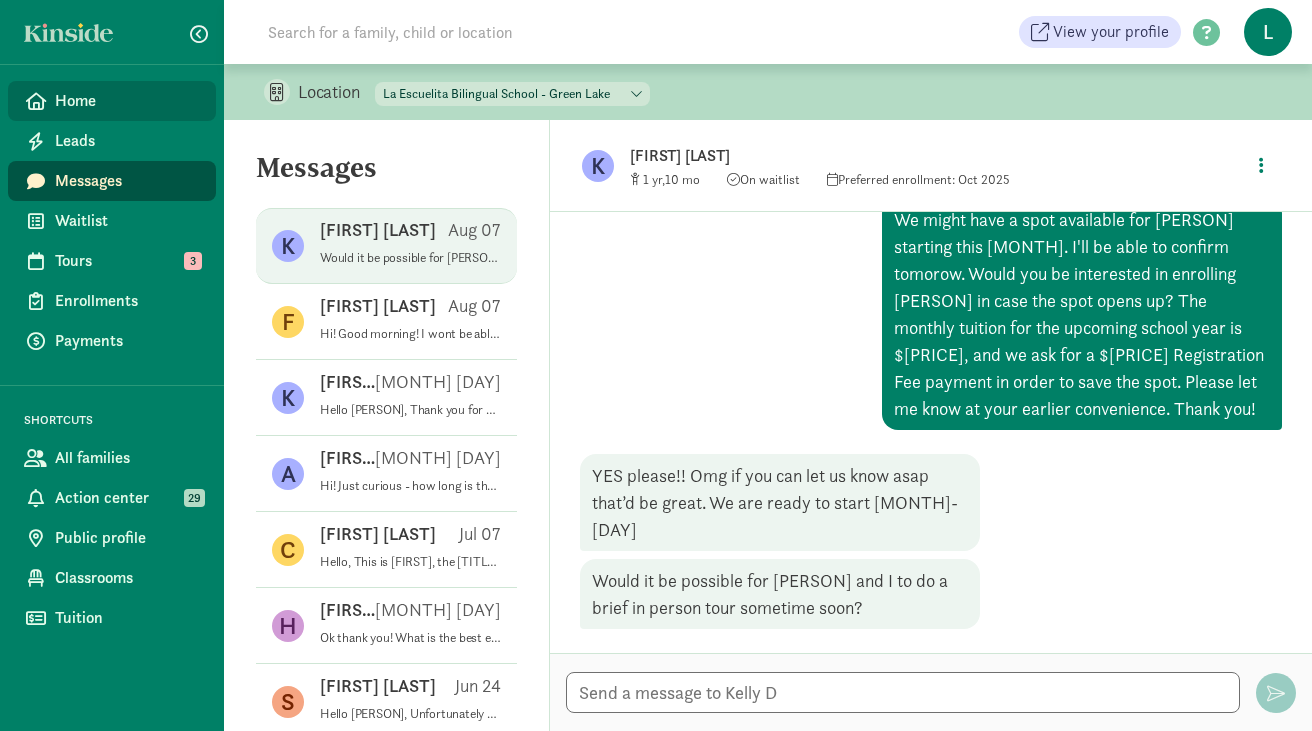 click on "Home" at bounding box center [127, 101] 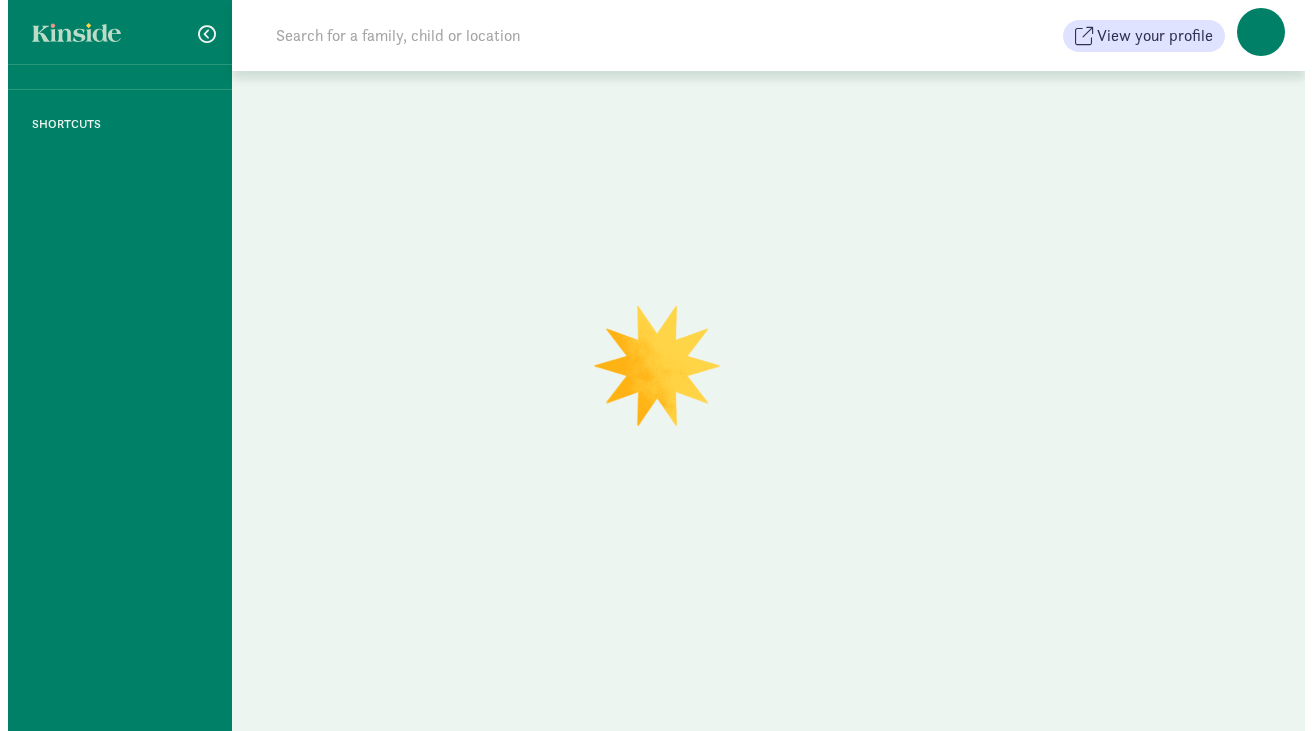 scroll, scrollTop: 0, scrollLeft: 0, axis: both 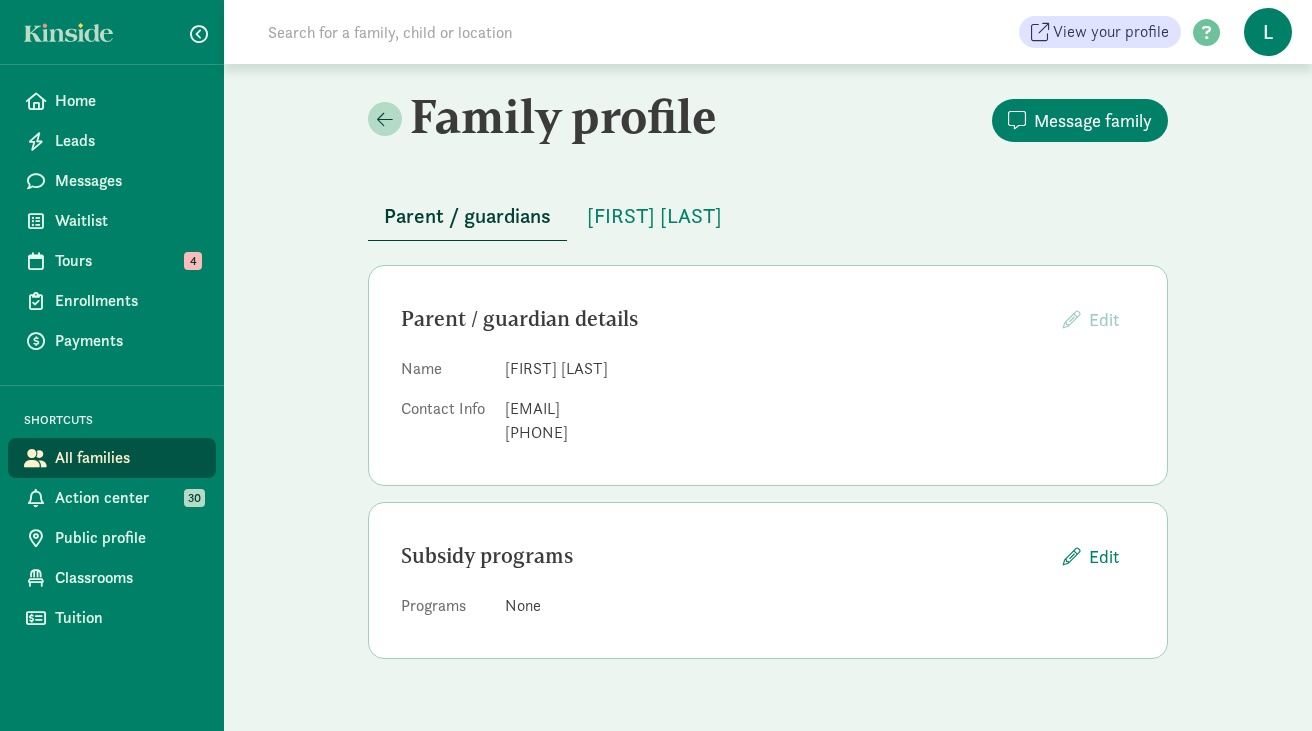 drag, startPoint x: 668, startPoint y: 406, endPoint x: 508, endPoint y: 410, distance: 160.04999 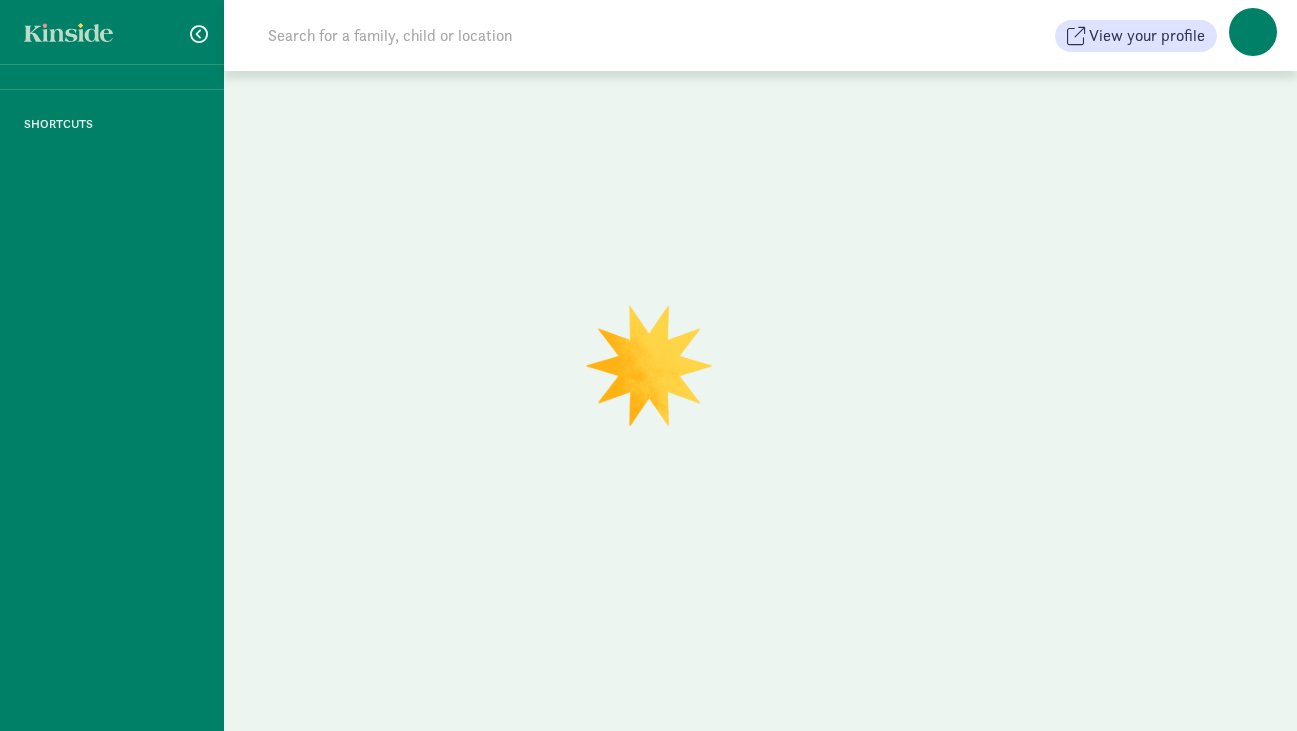 scroll, scrollTop: 0, scrollLeft: 0, axis: both 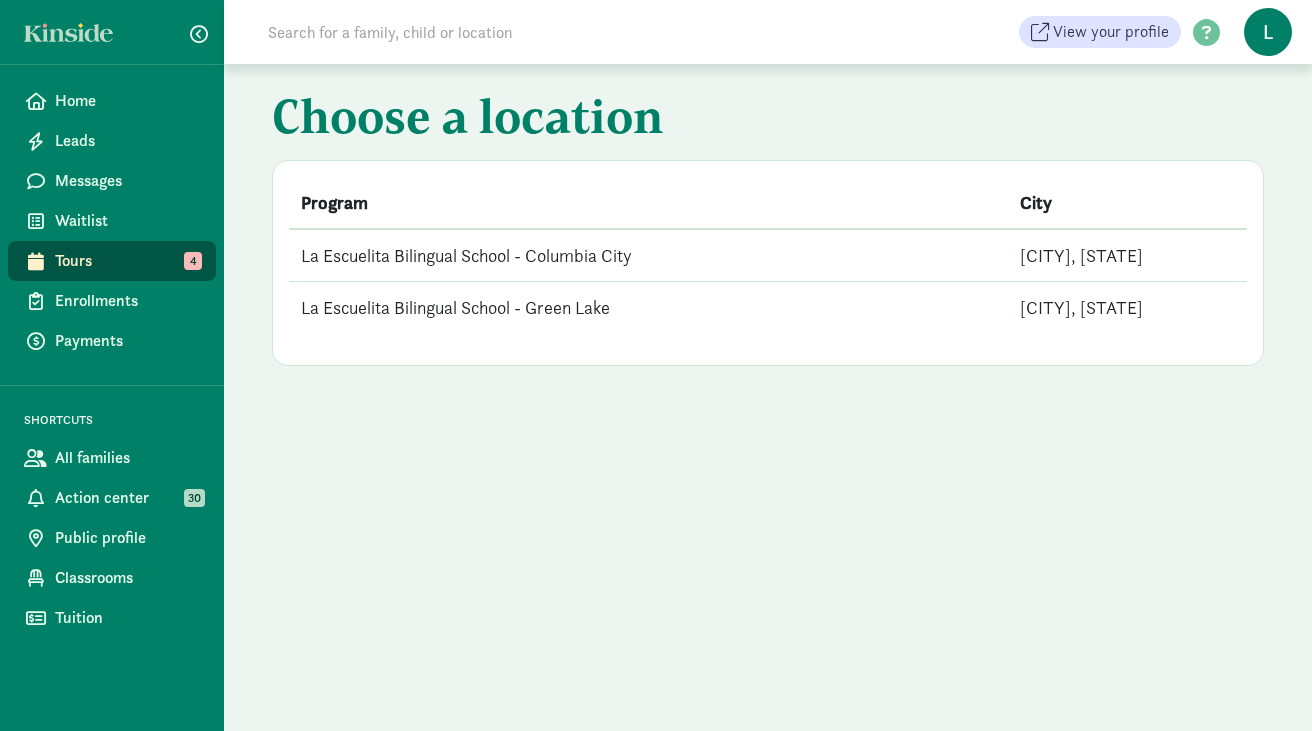 click on "La Escuelita Bilingual School - Green Lake" at bounding box center (648, 308) 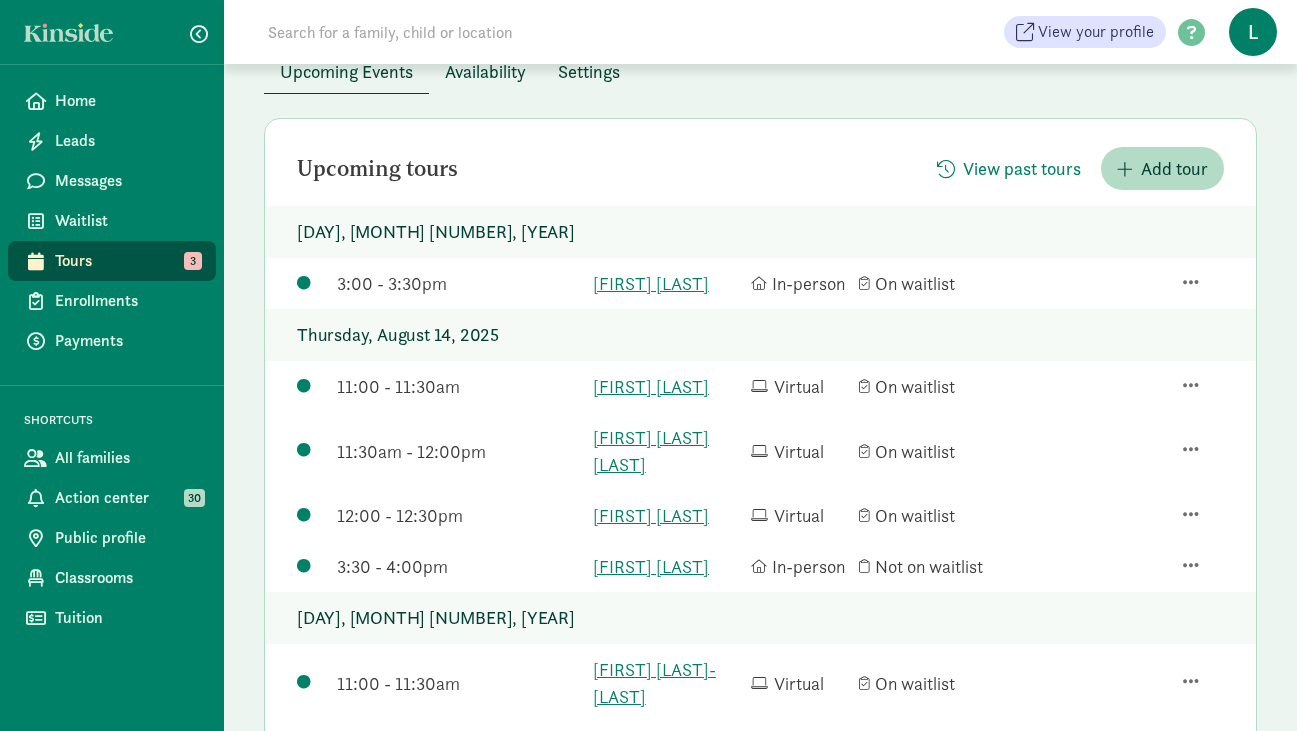 scroll, scrollTop: 178, scrollLeft: 0, axis: vertical 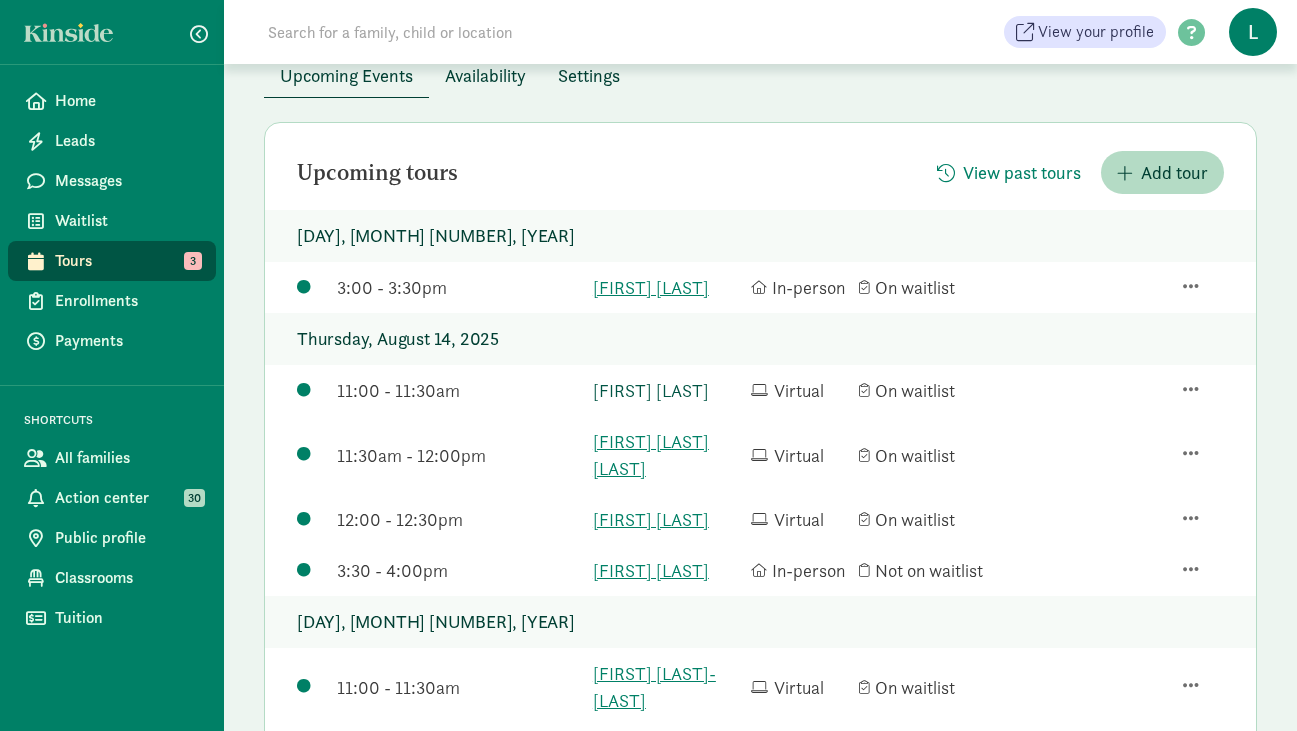 click on "[FIRST] [LAST]" at bounding box center (667, 390) 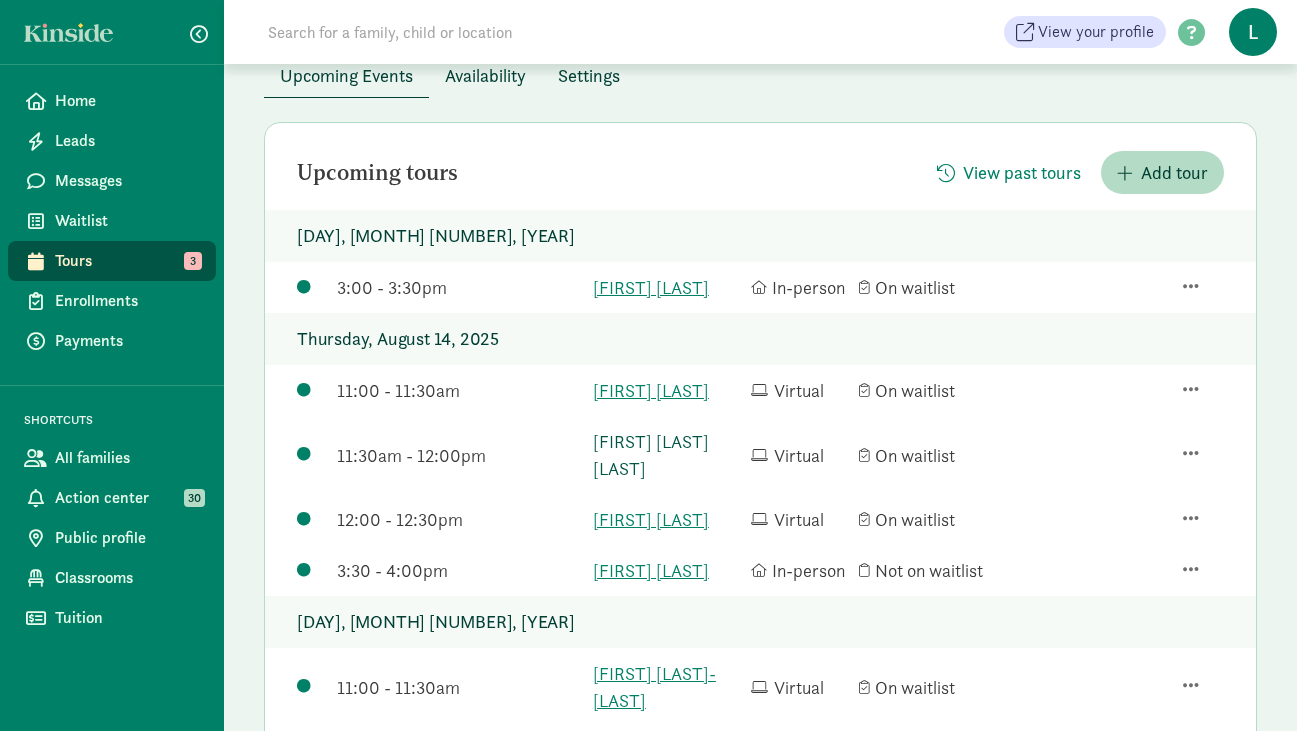 click on "Valentina  Azcurra Amaral" at bounding box center (667, 455) 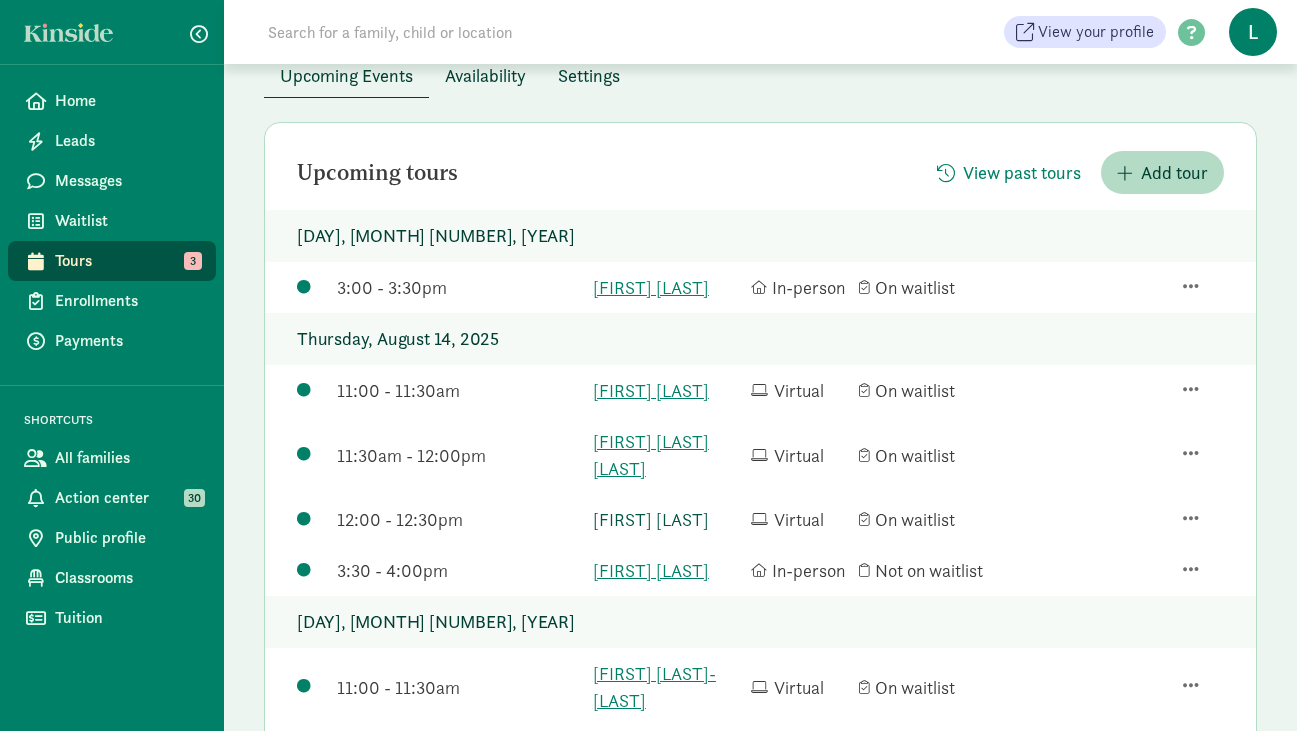 click on "Rhys Rasmussen" at bounding box center [667, 519] 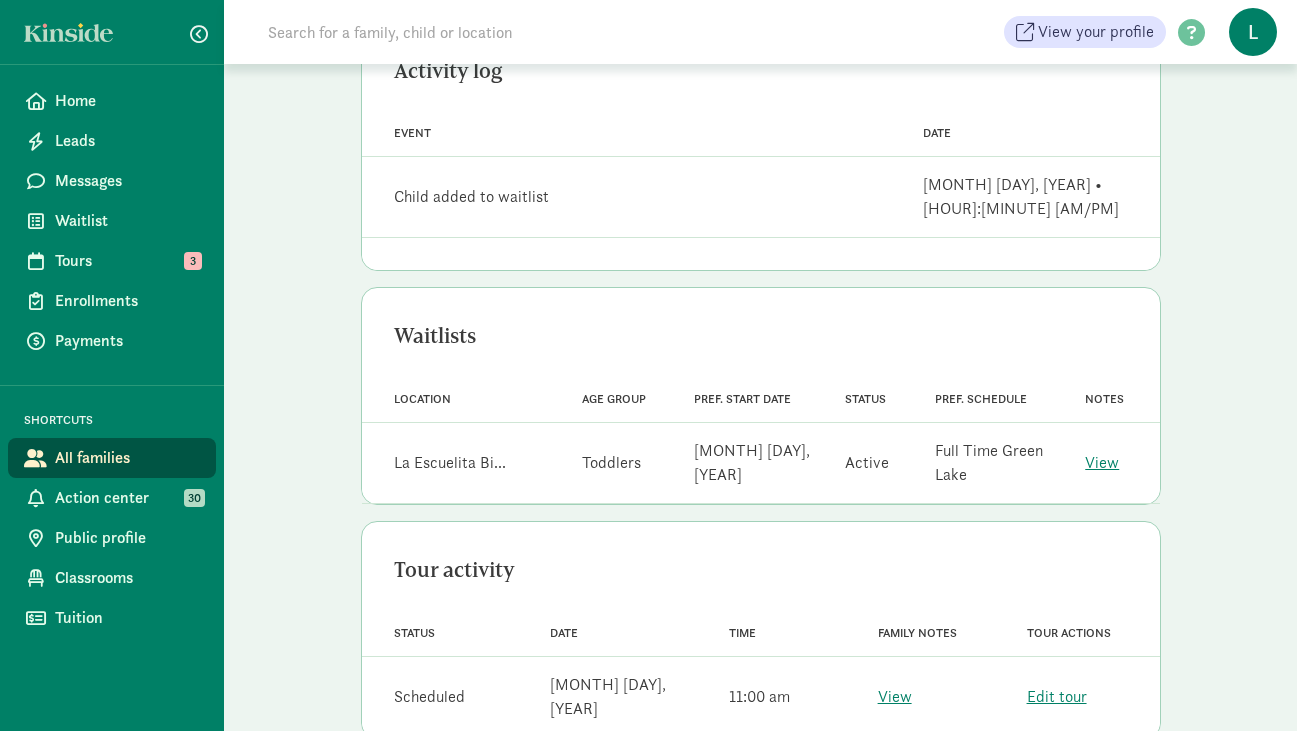 scroll, scrollTop: 0, scrollLeft: 0, axis: both 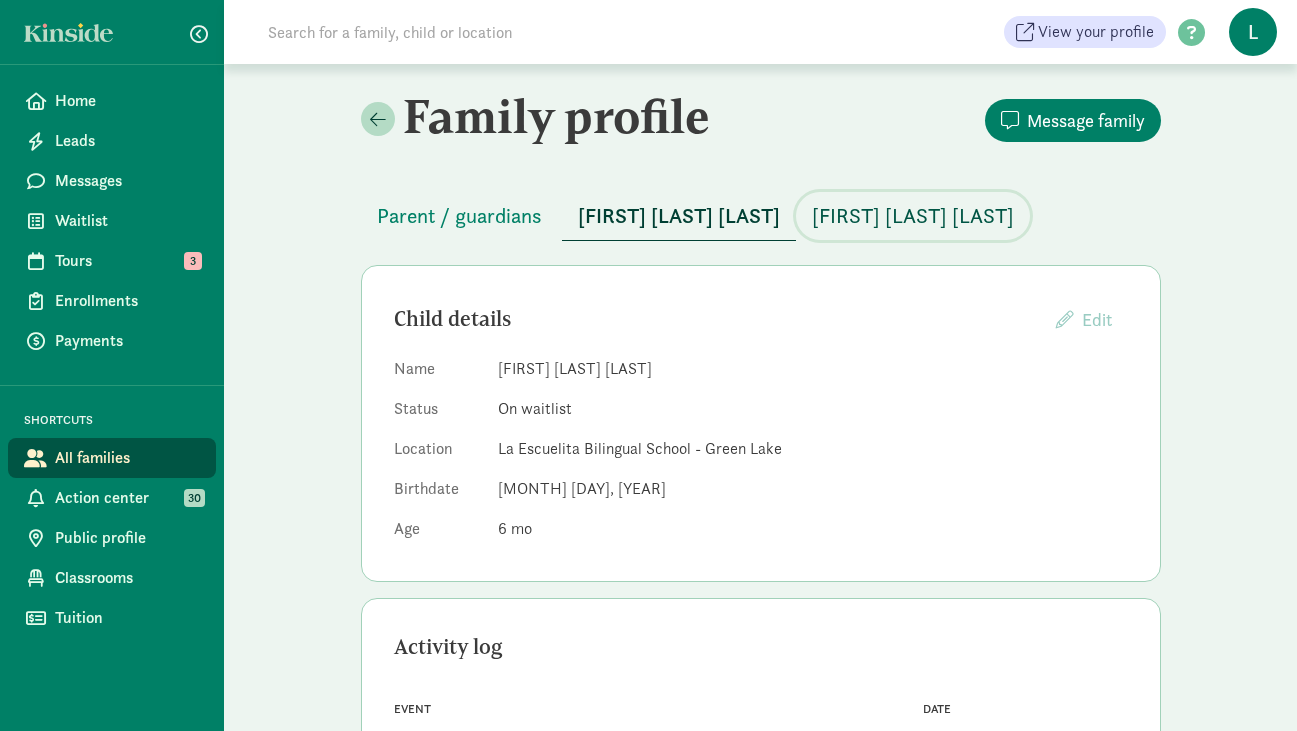 click on "[FIRST] [LAST] [LAST]" at bounding box center (913, 216) 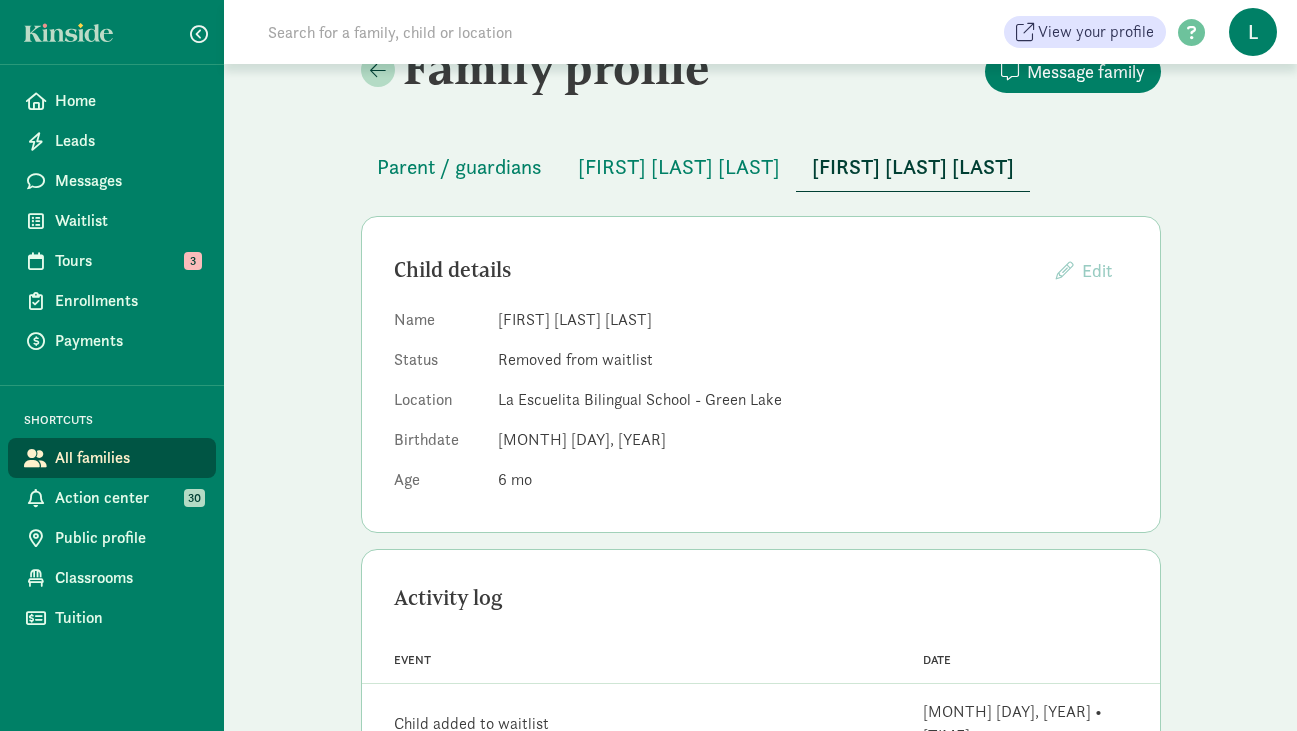 scroll, scrollTop: 0, scrollLeft: 0, axis: both 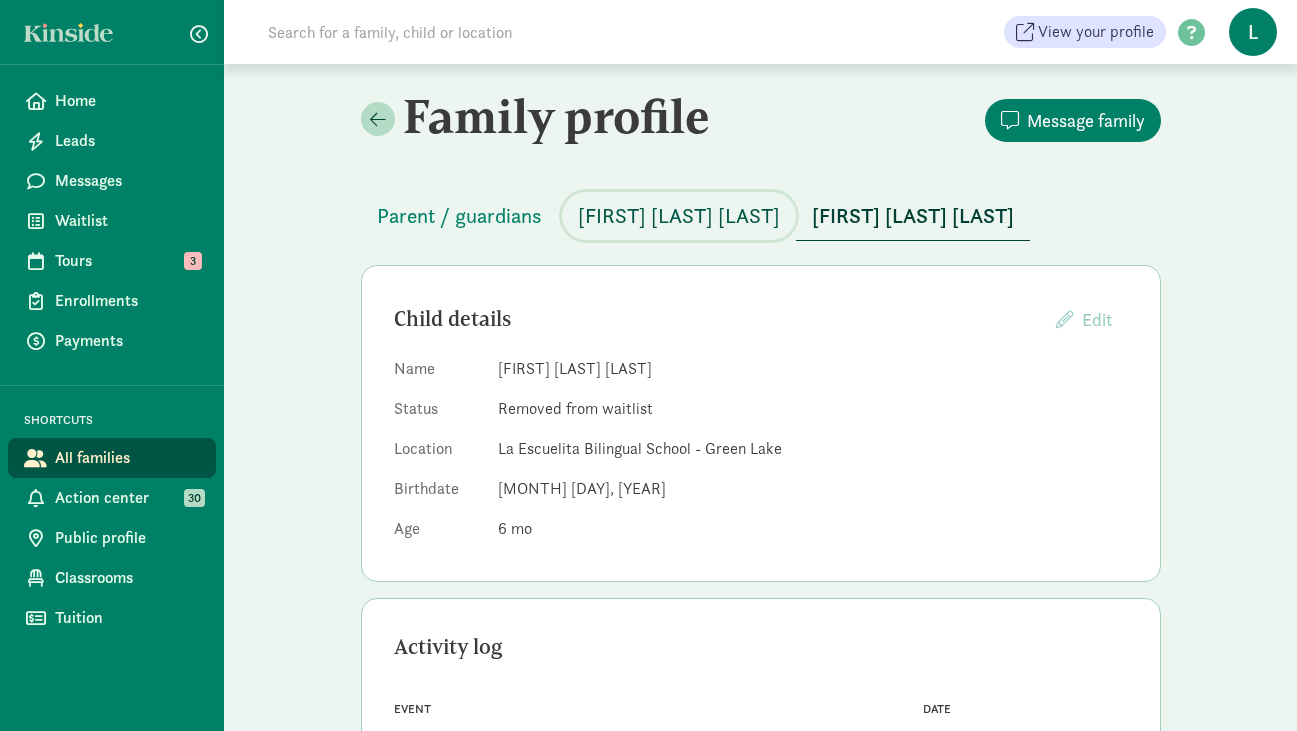 click on "[FIRST] [LAST] [LAST]" at bounding box center [679, 216] 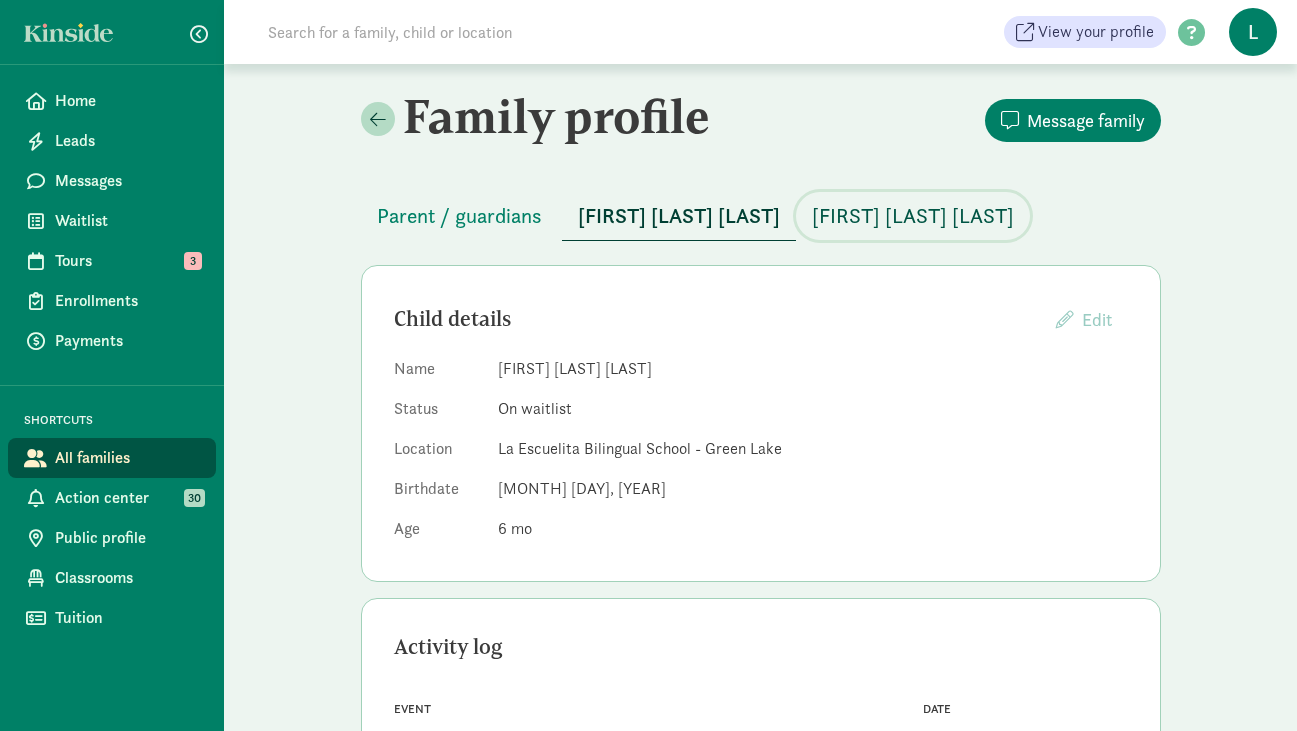 click on "[FIRST] [LAST] [LAST]" at bounding box center [913, 216] 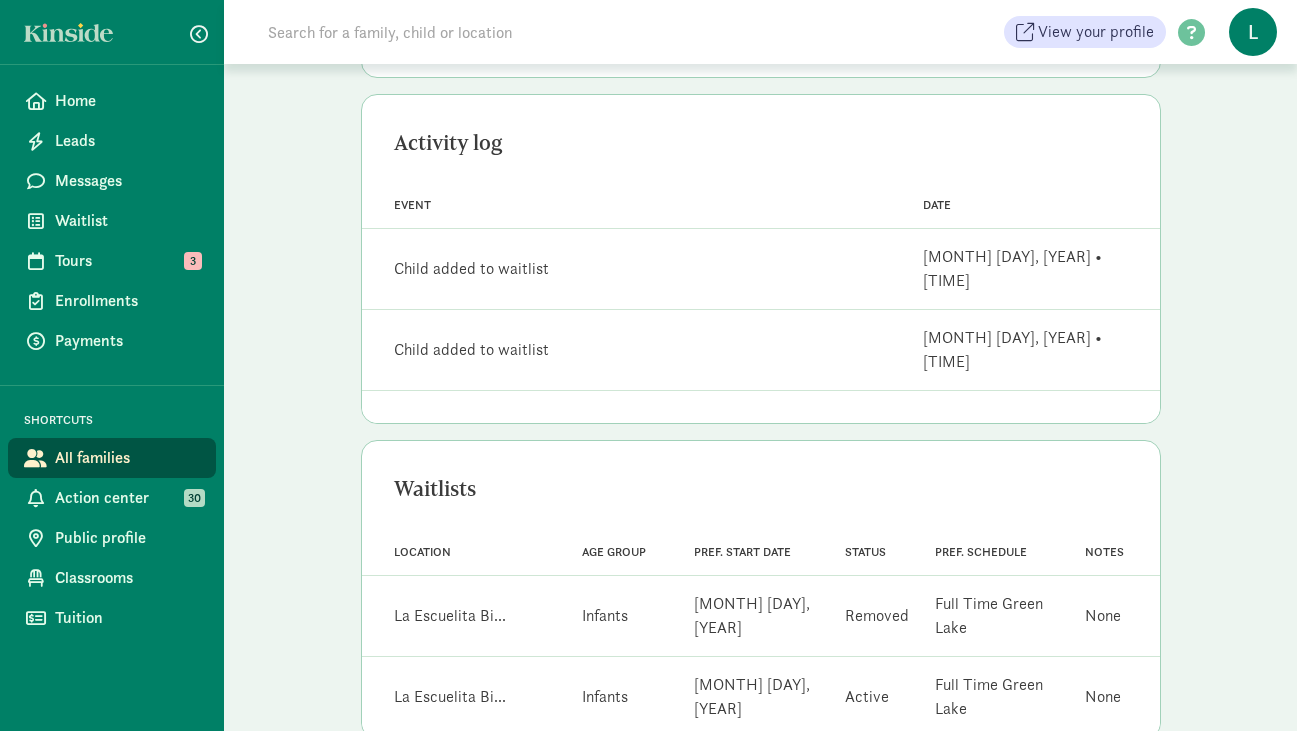 scroll, scrollTop: 0, scrollLeft: 0, axis: both 